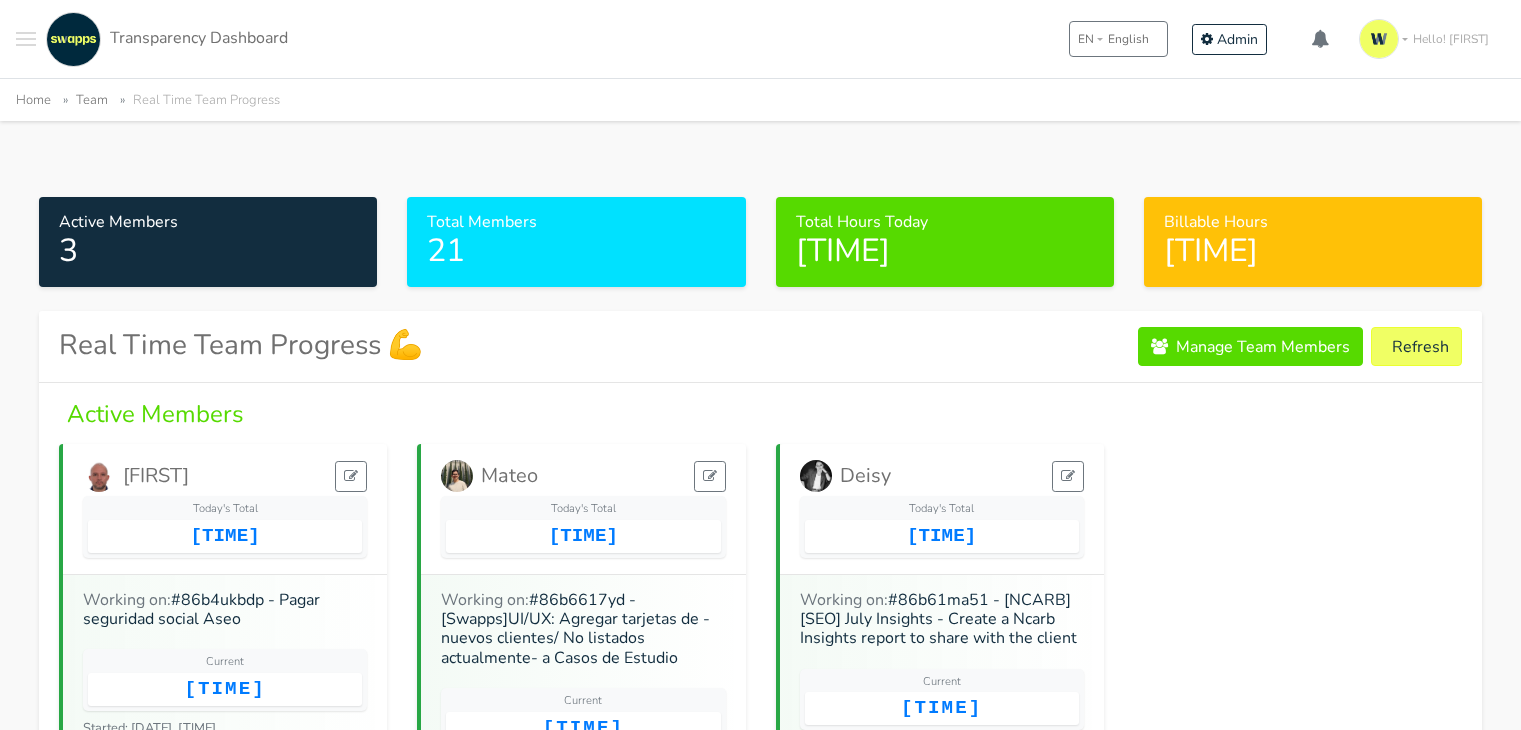 scroll, scrollTop: 0, scrollLeft: 0, axis: both 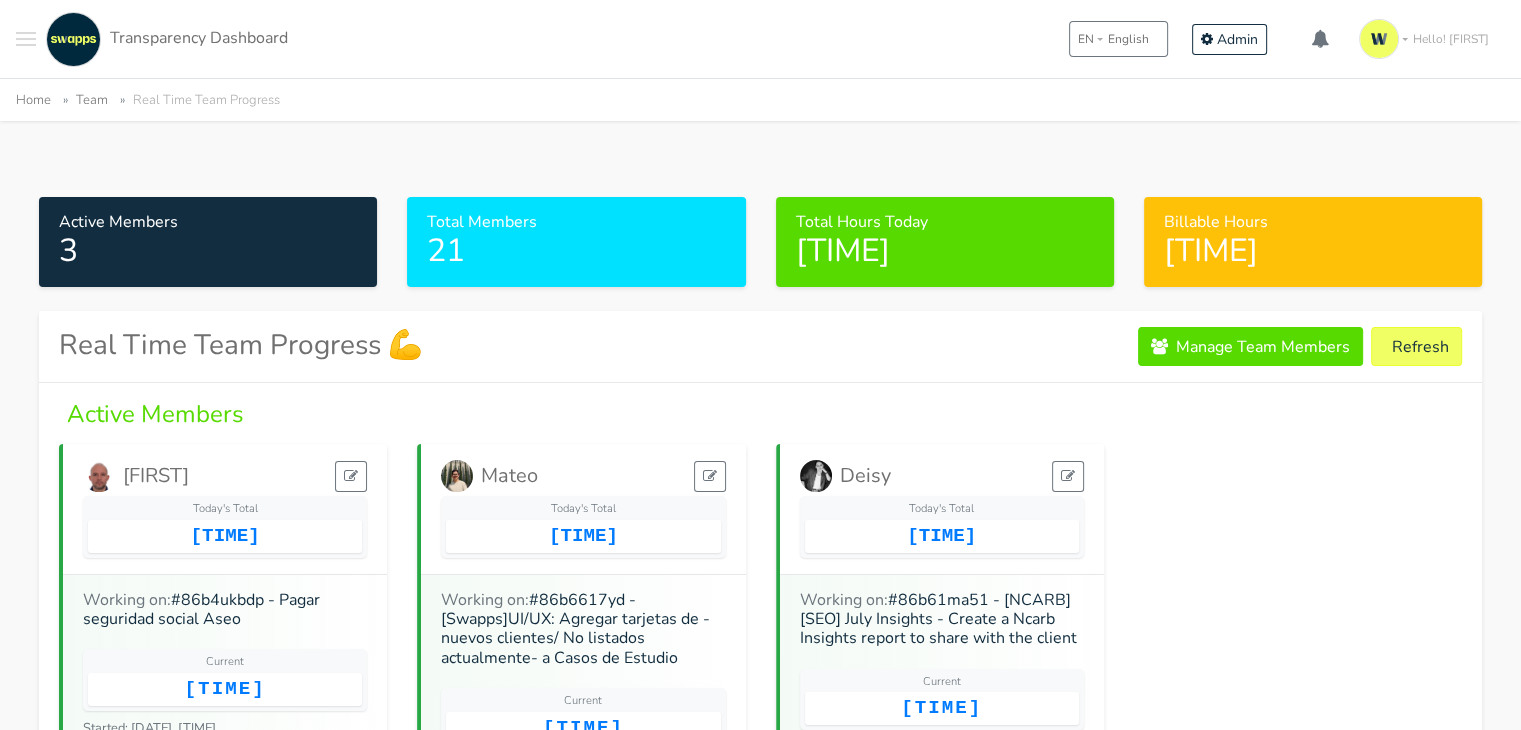 click at bounding box center [26, 39] 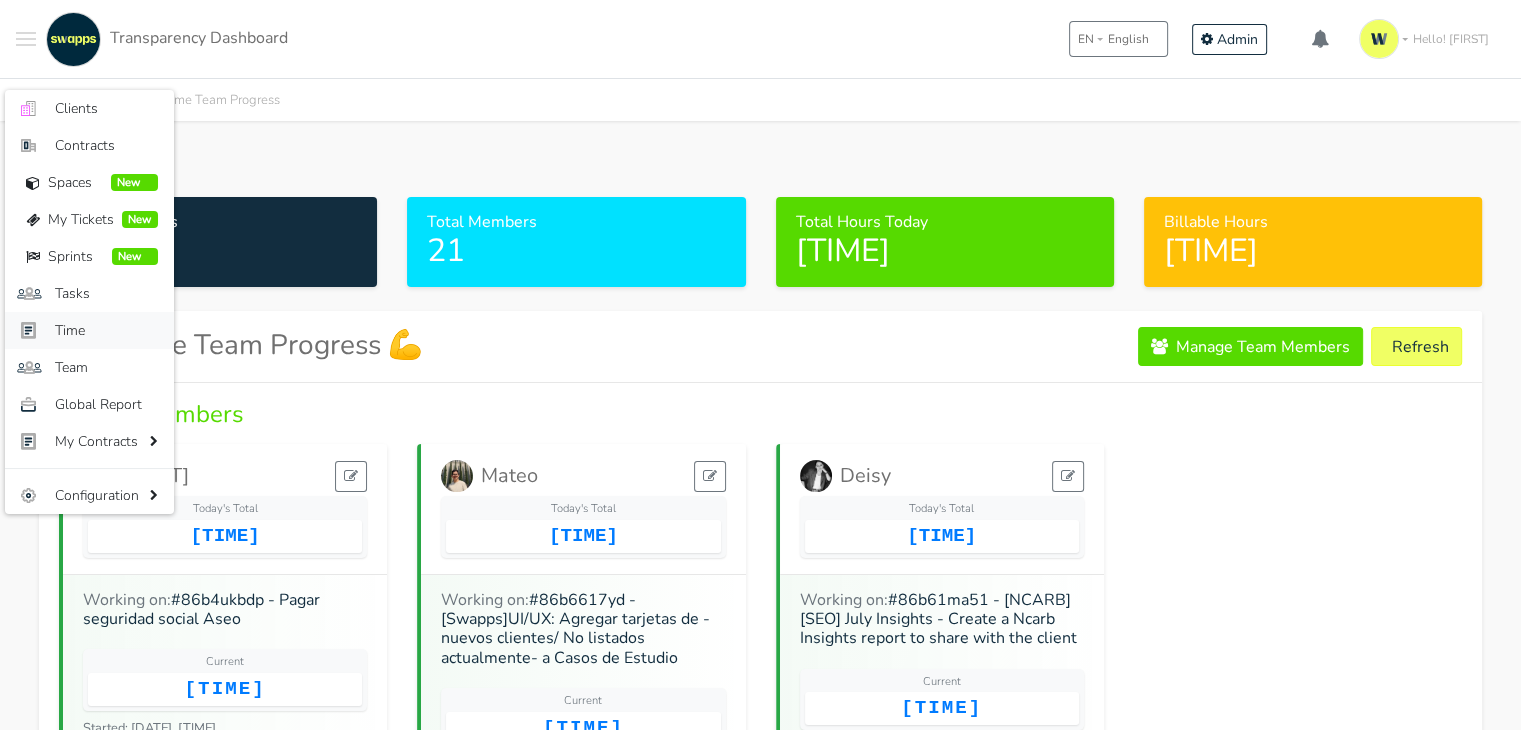 click on "Time" at bounding box center [106, 330] 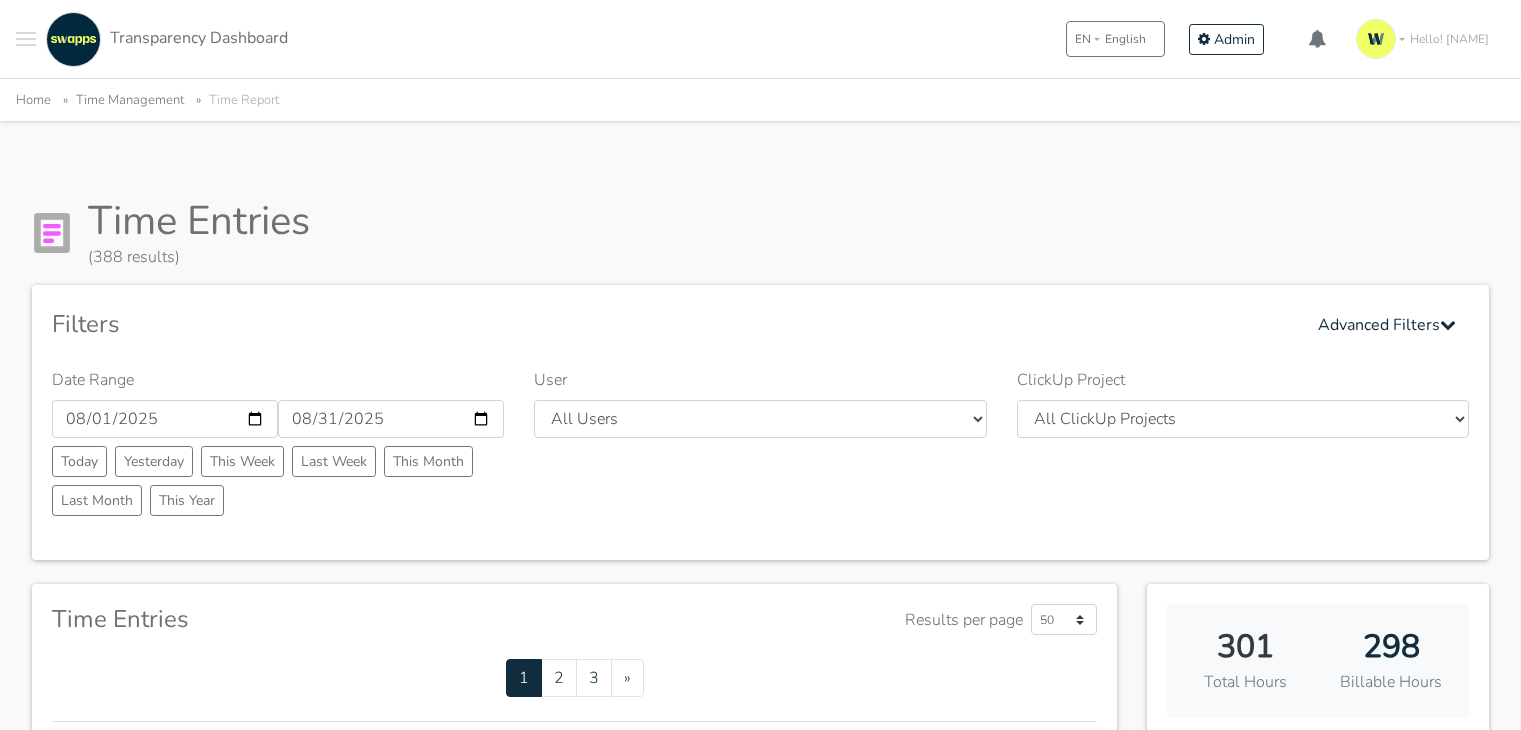 scroll, scrollTop: 0, scrollLeft: 0, axis: both 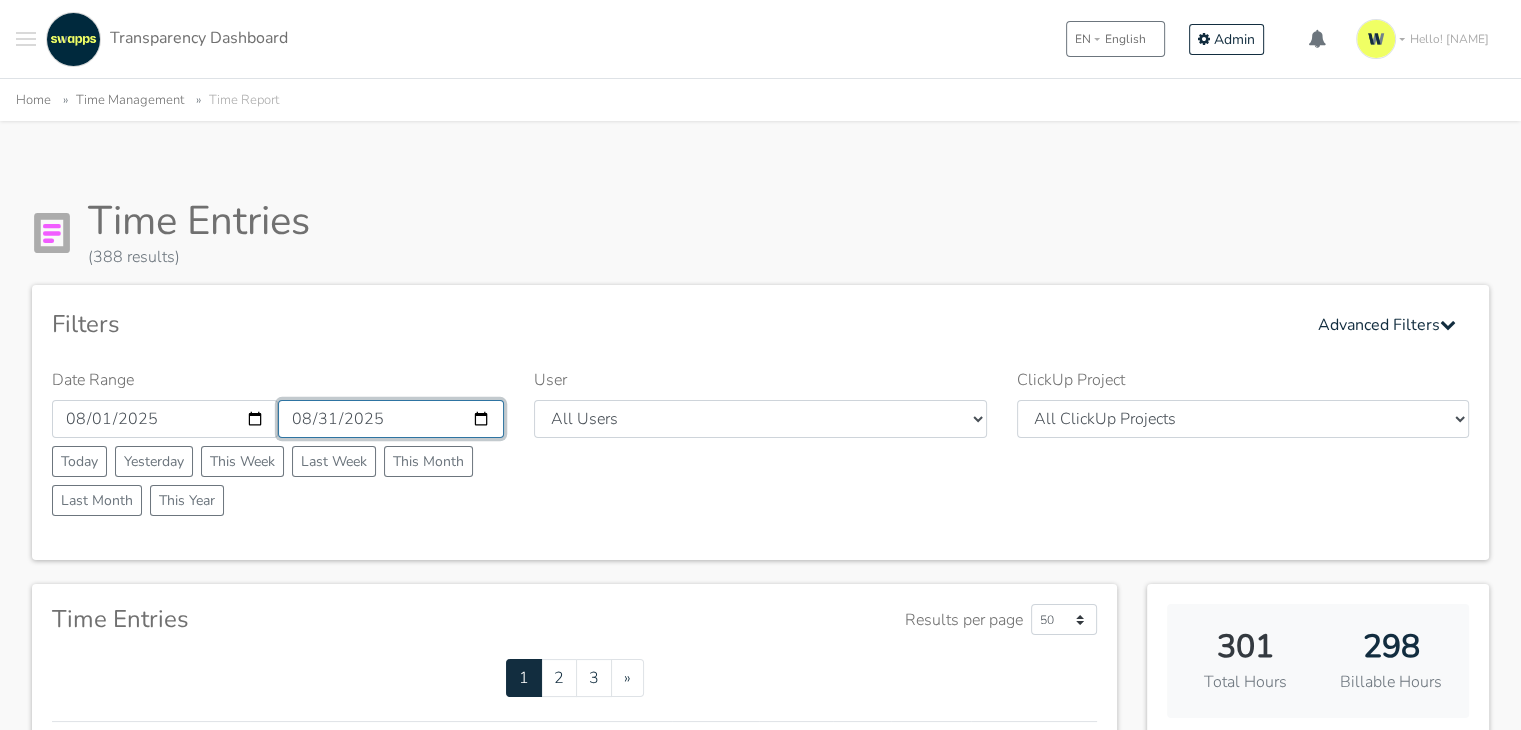 click on "2025-08-31" at bounding box center (391, 419) 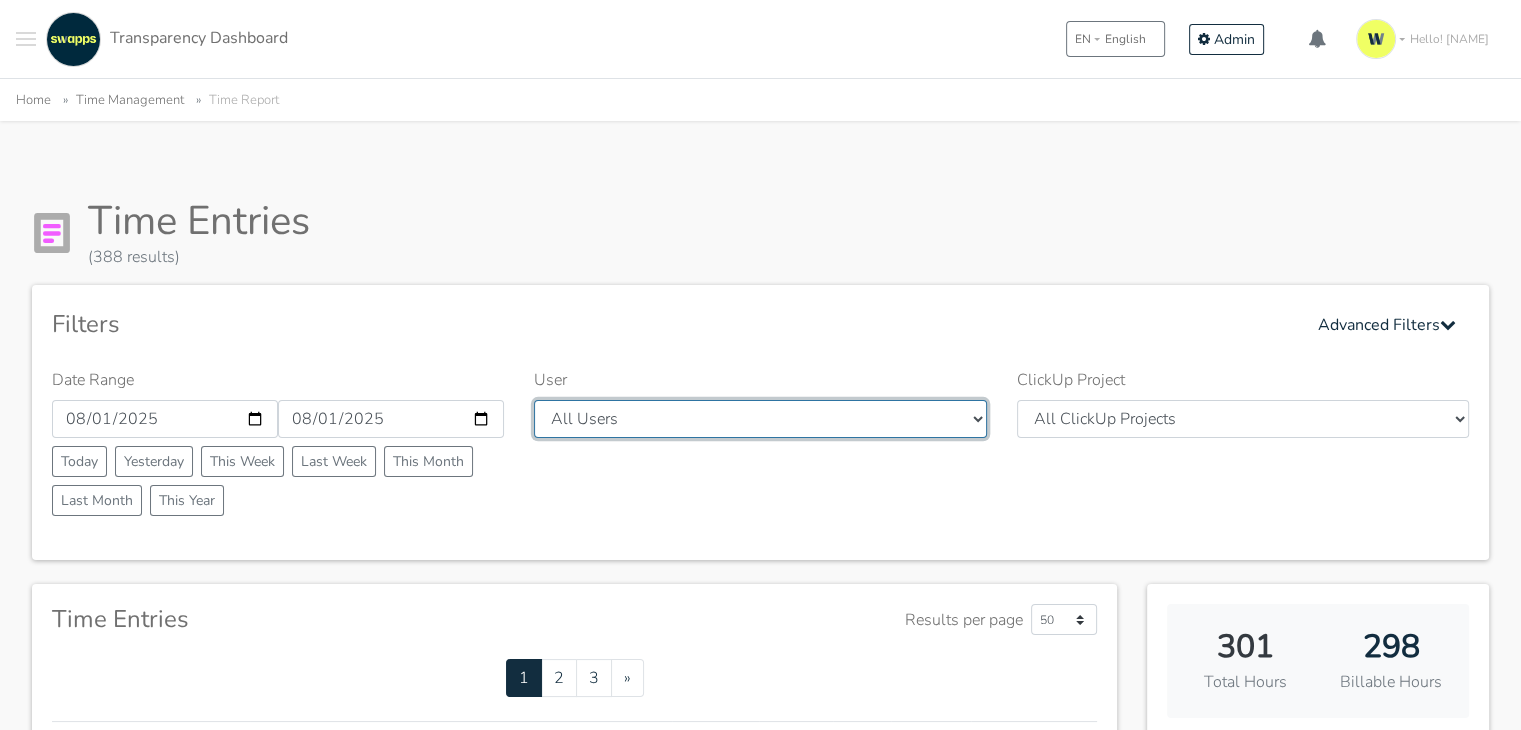 click on "All Users
Andres
Cristian
Mateo
Ruth
Hector
Angie
Iván
José
Erika
Diego
Swapps Tech" at bounding box center (760, 419) 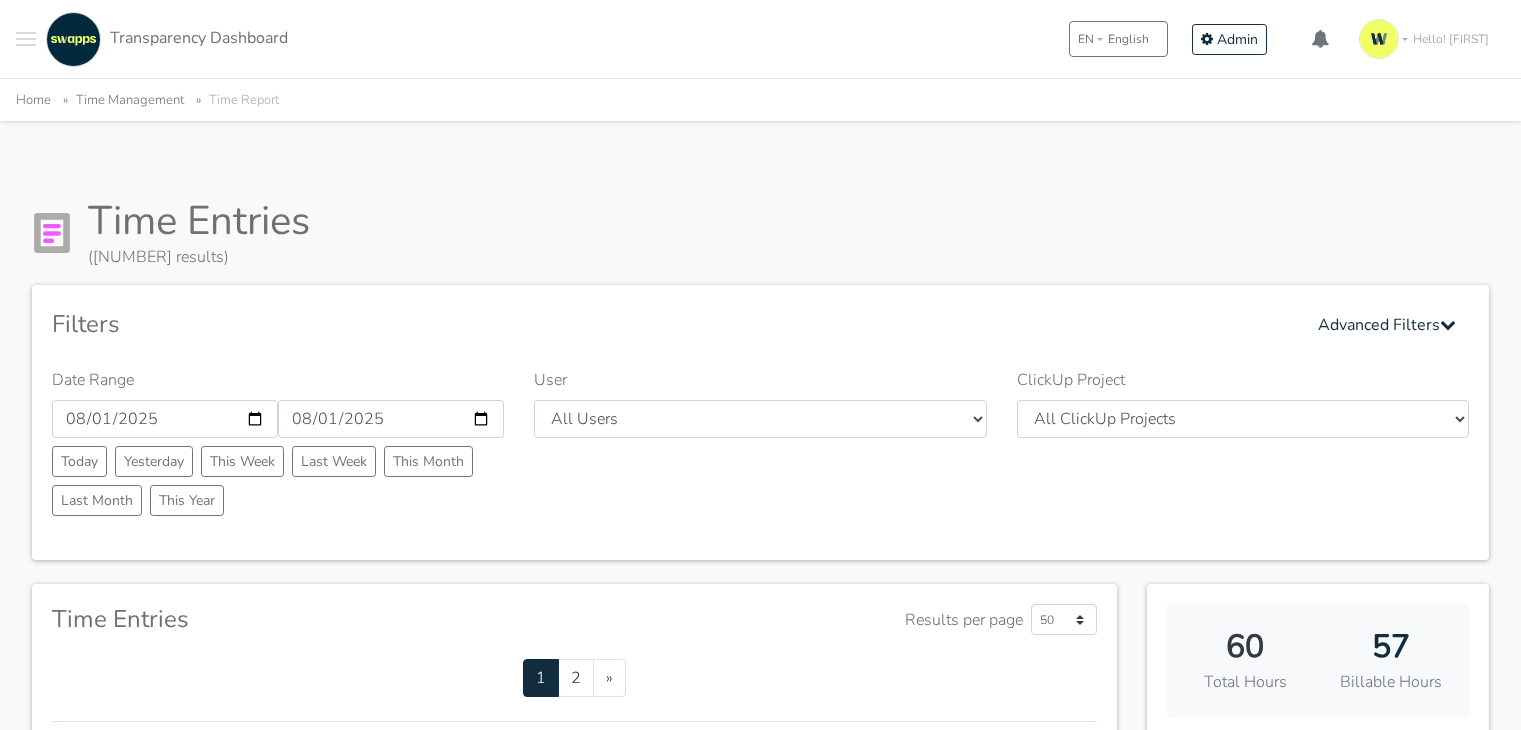 click on "All Users
[FIRST]
[FIRST]
[FIRST]
[FIRST]
[FIRST]
[FIRST]
[FIRST]
[FIRST]
[FIRST]
[FIRST]
Swapps Tech" at bounding box center [760, 419] 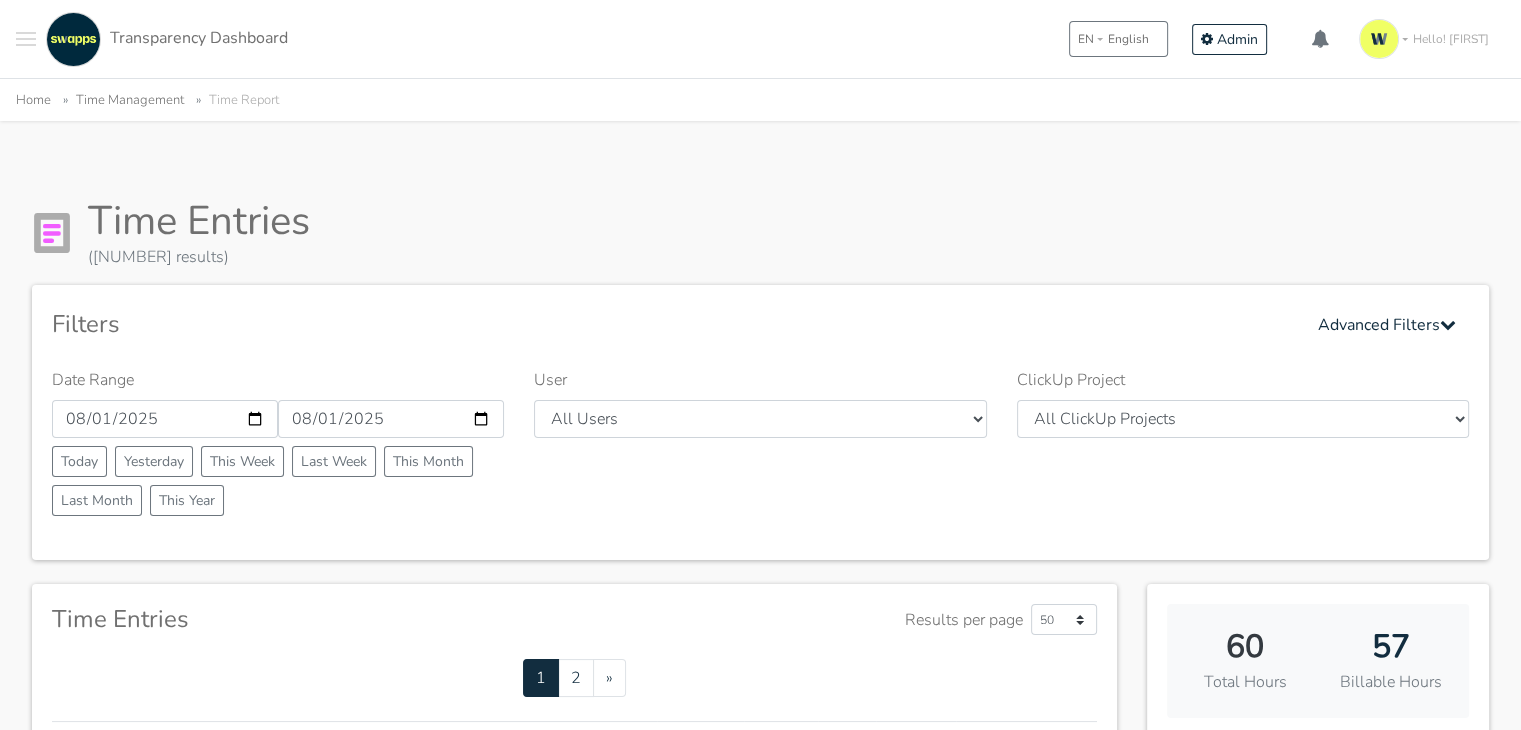 scroll, scrollTop: 0, scrollLeft: 0, axis: both 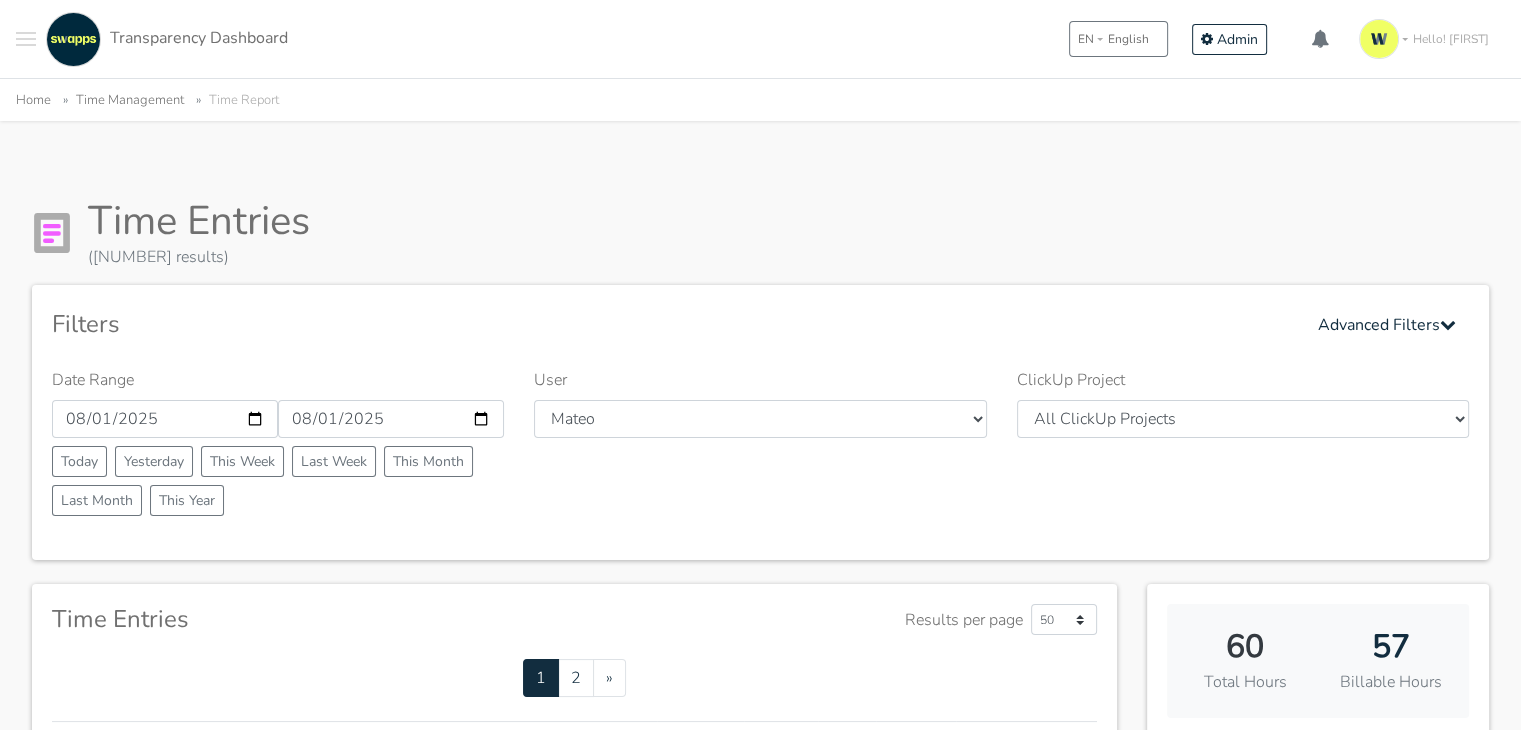 click on "All Users
[FIRST]
[FIRST]
[FIRST]
[FIRST]
[FIRST]
[FIRST]
[FIRST]
[FIRST]
[FIRST]
[FIRST]
Swapps Tech" at bounding box center (760, 419) 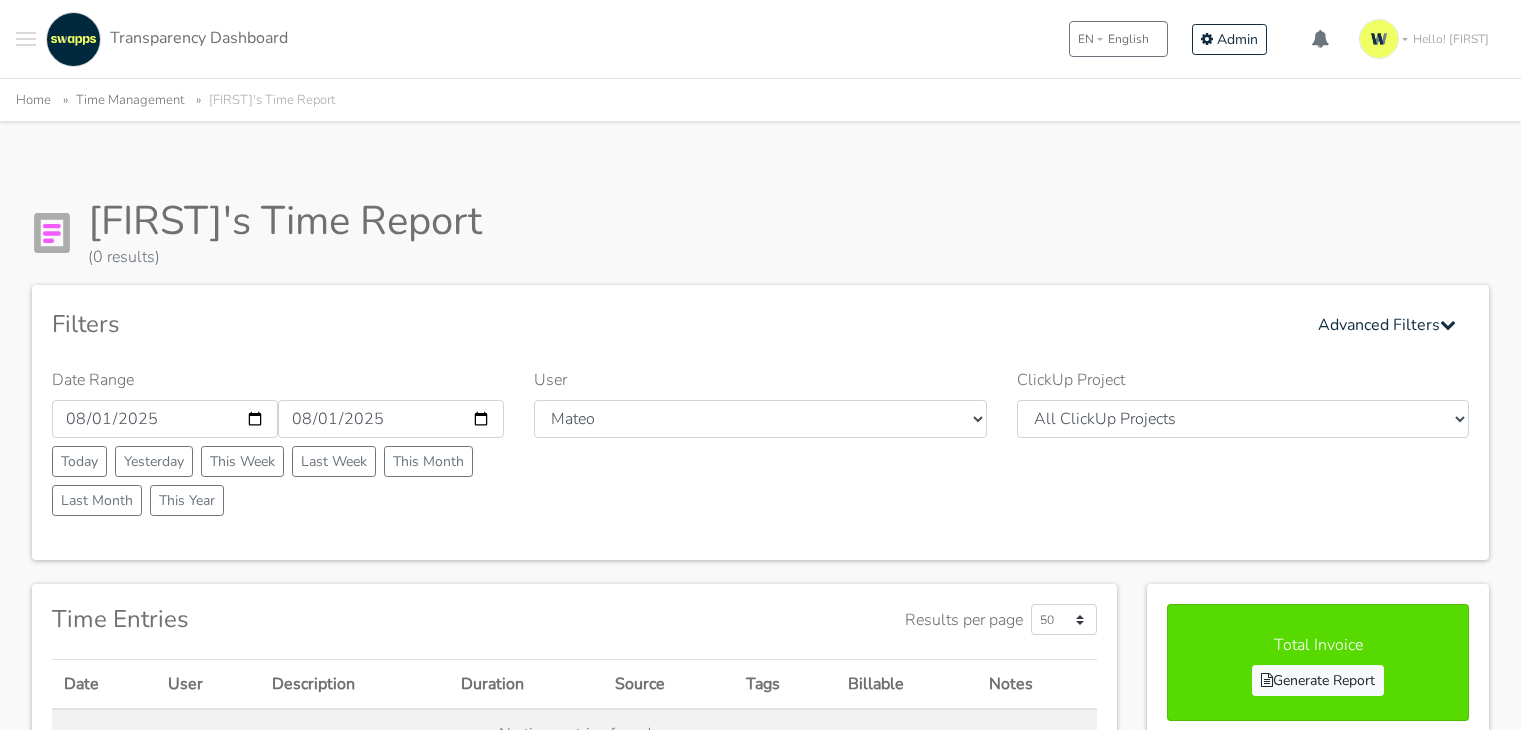 scroll, scrollTop: 0, scrollLeft: 0, axis: both 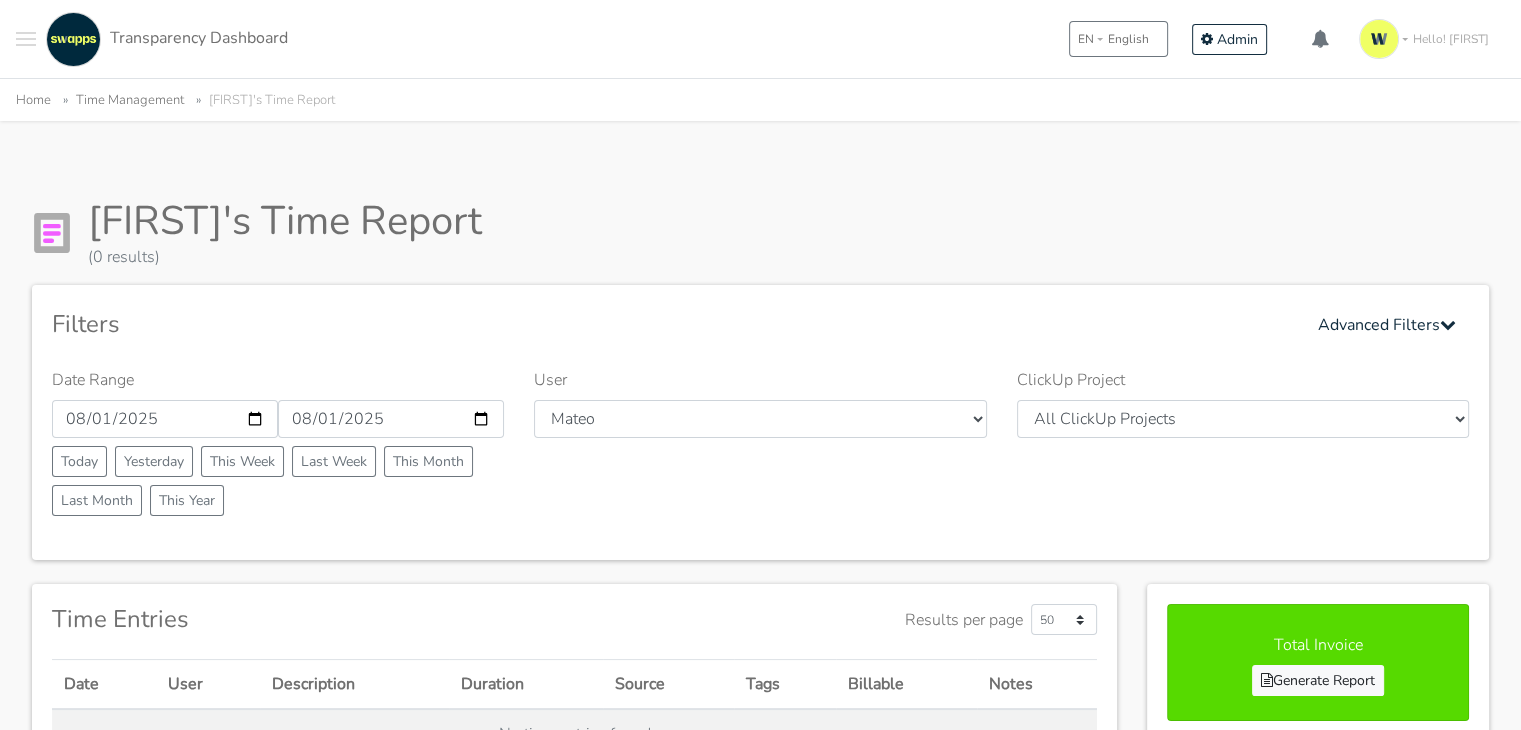 click at bounding box center (26, 39) 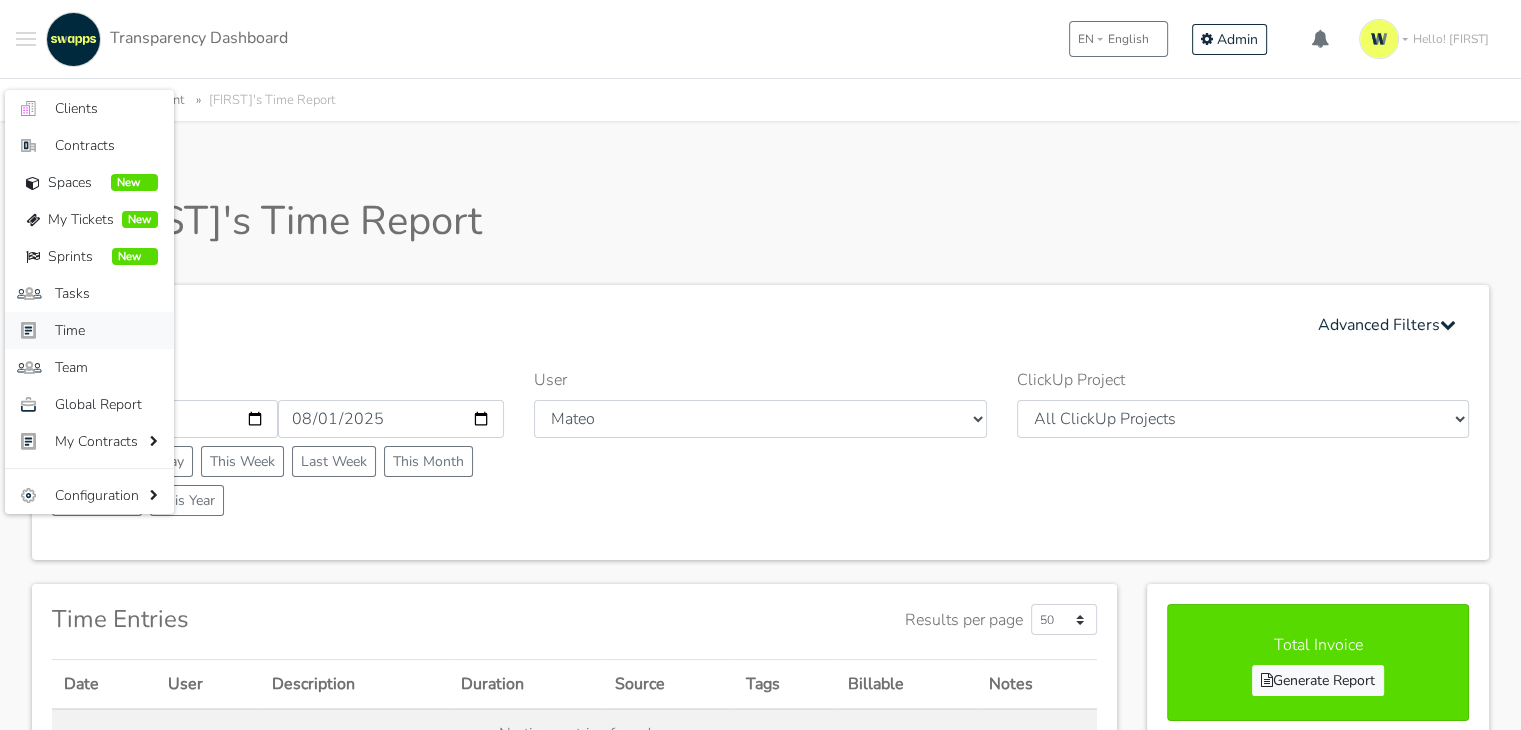 click on "Time" at bounding box center (106, 330) 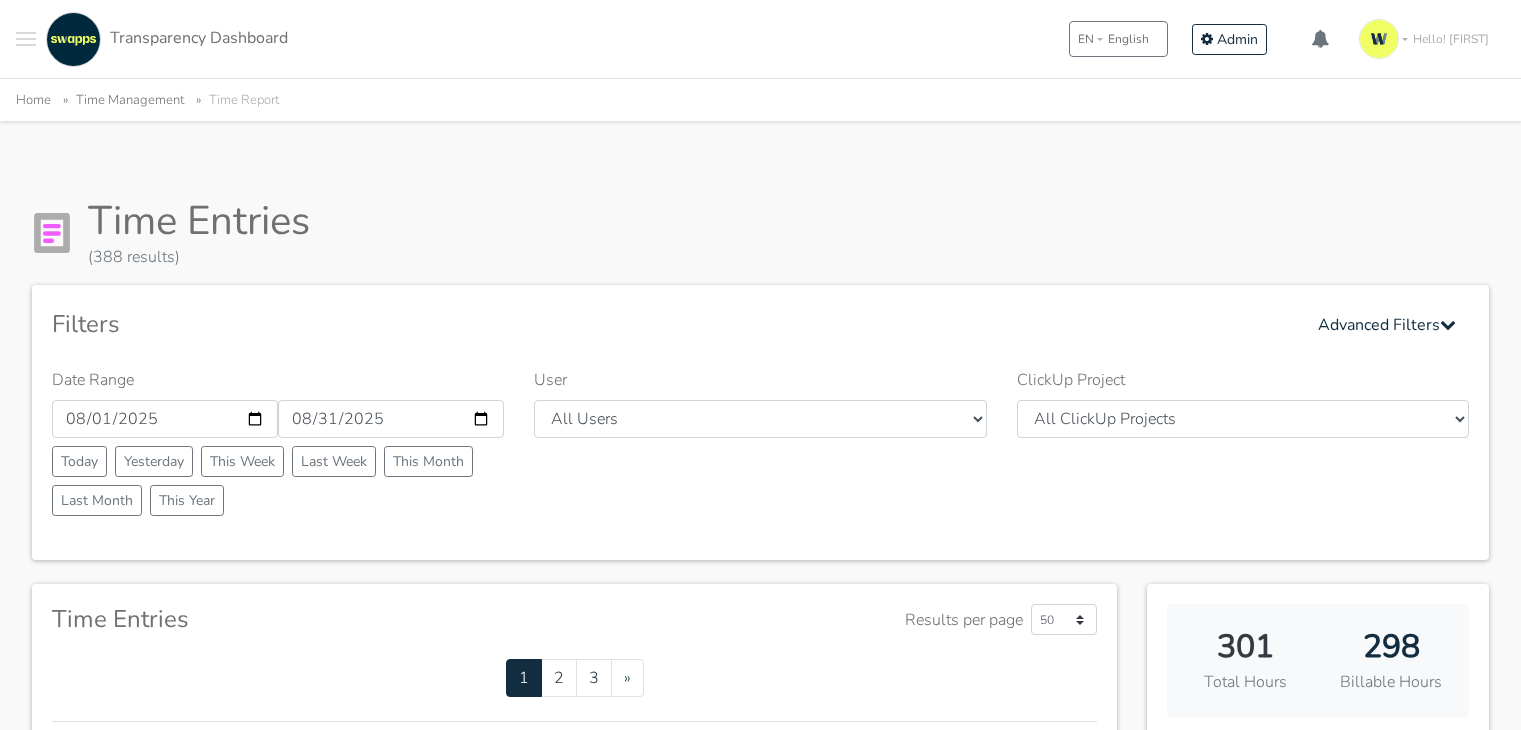 scroll, scrollTop: 0, scrollLeft: 0, axis: both 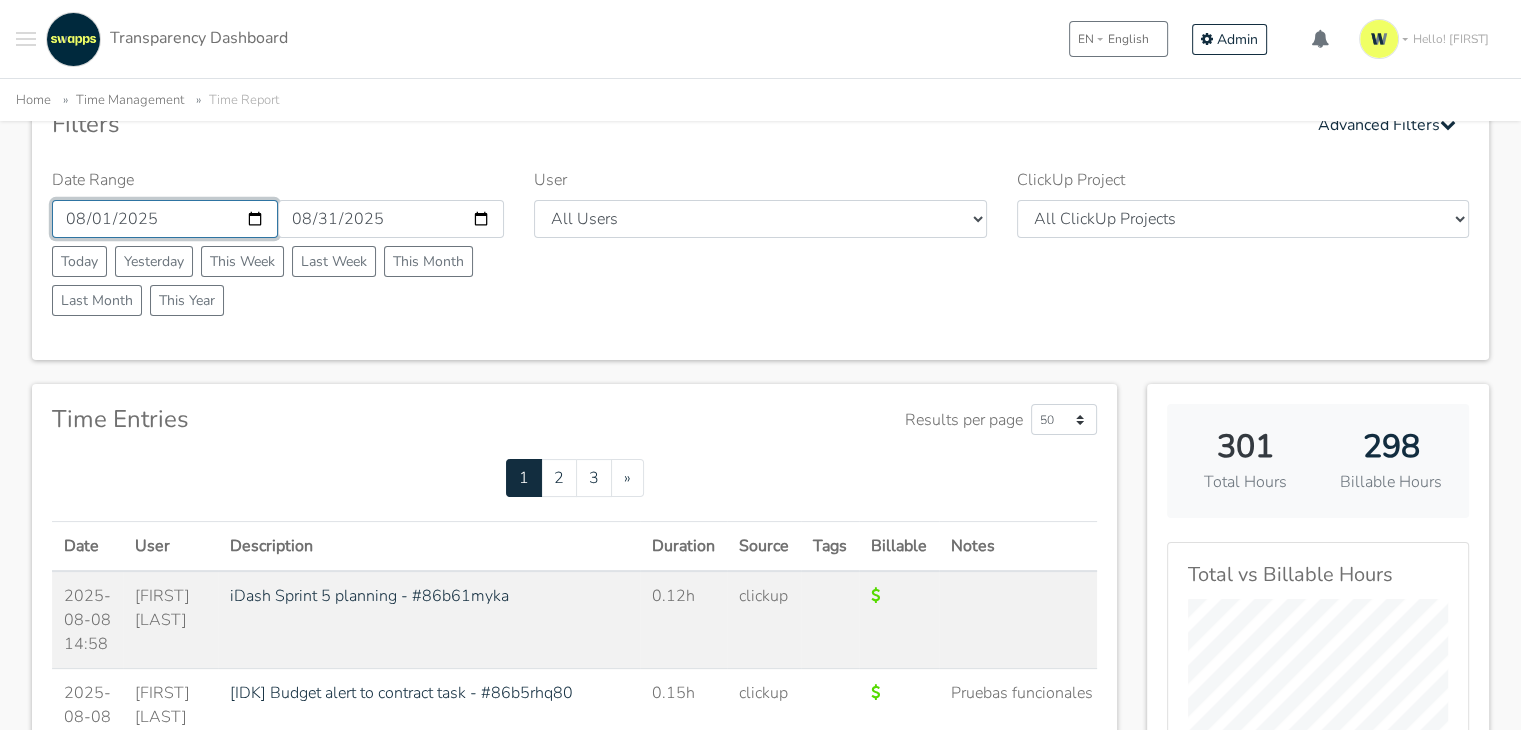 click on "2025-08-01" at bounding box center (165, 219) 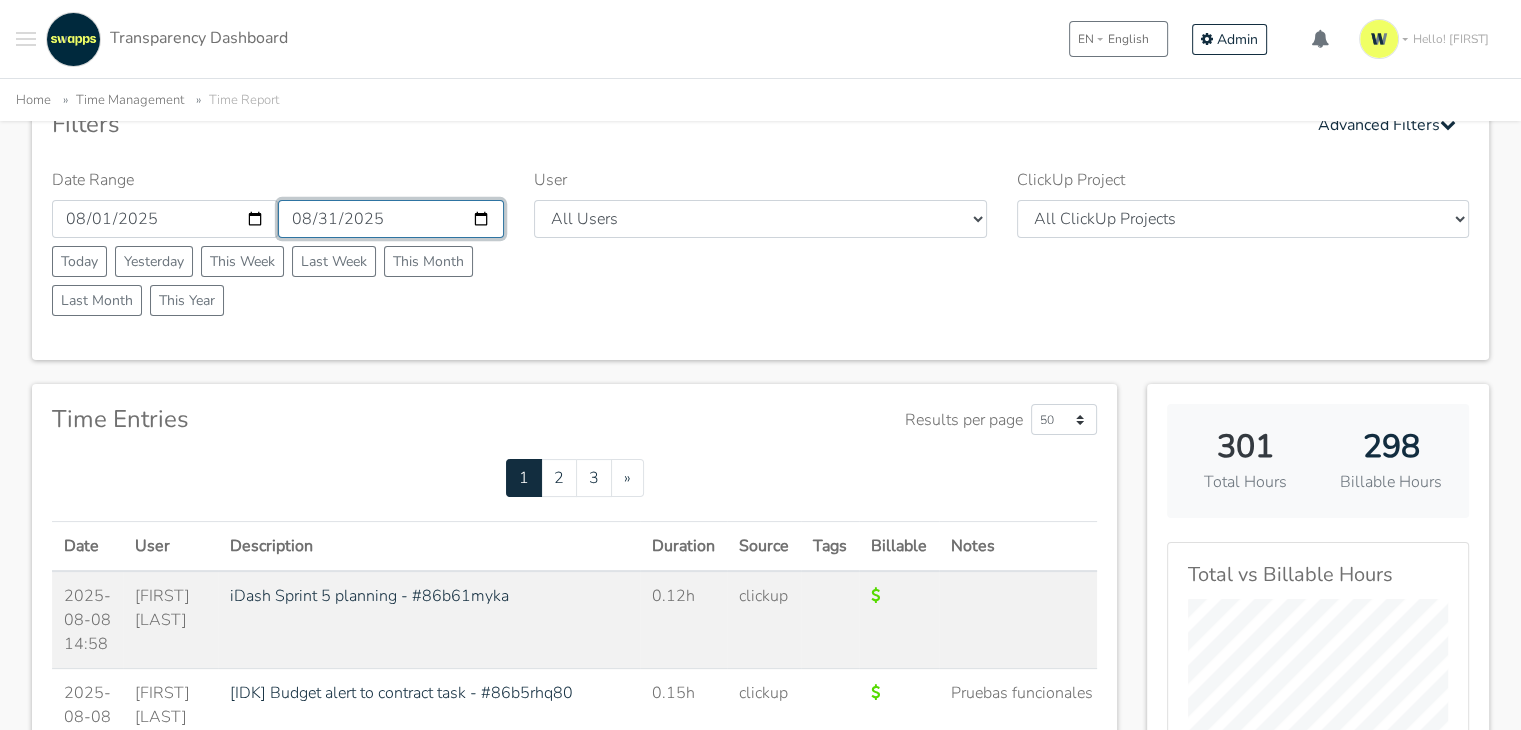 click on "2025-08-31" at bounding box center [391, 219] 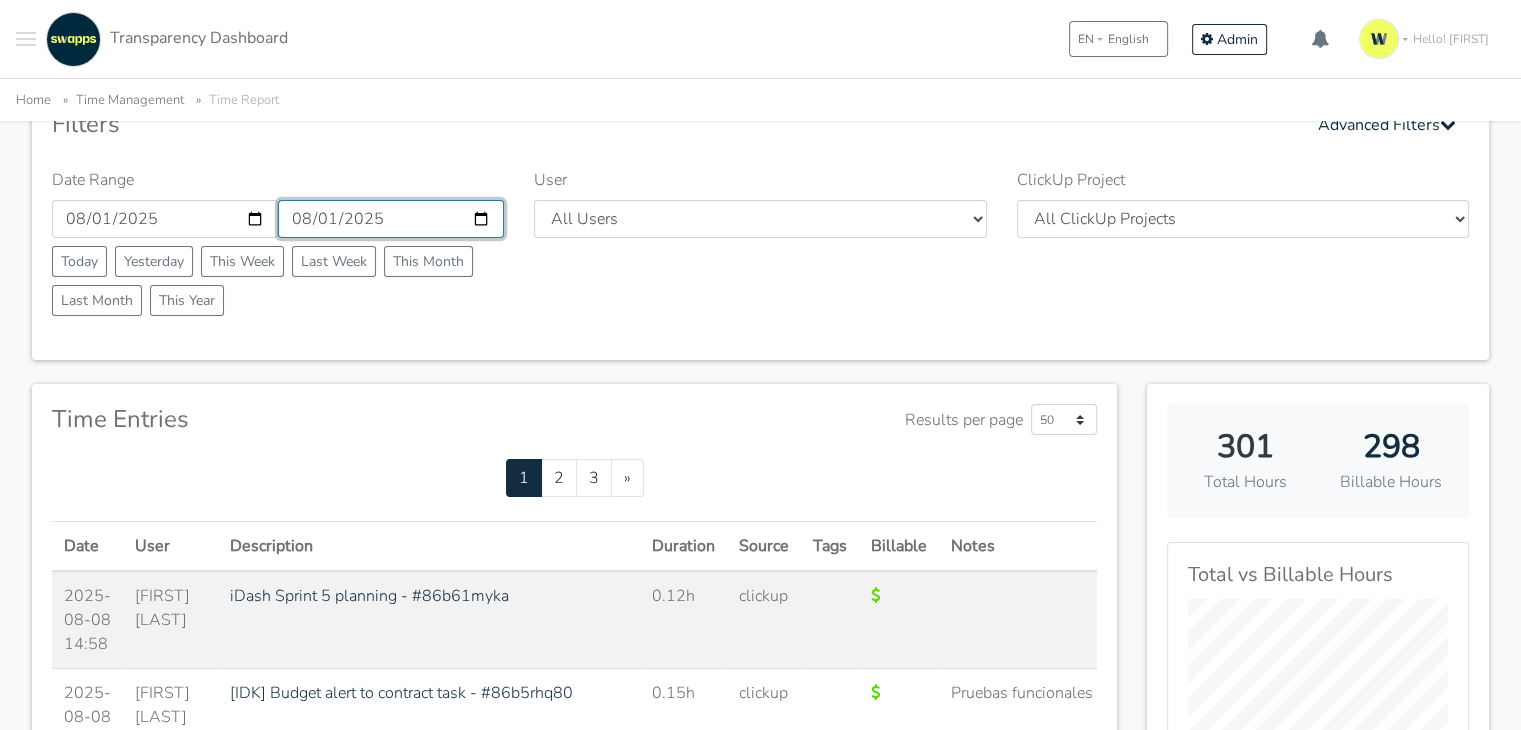 type on "2025-08-01" 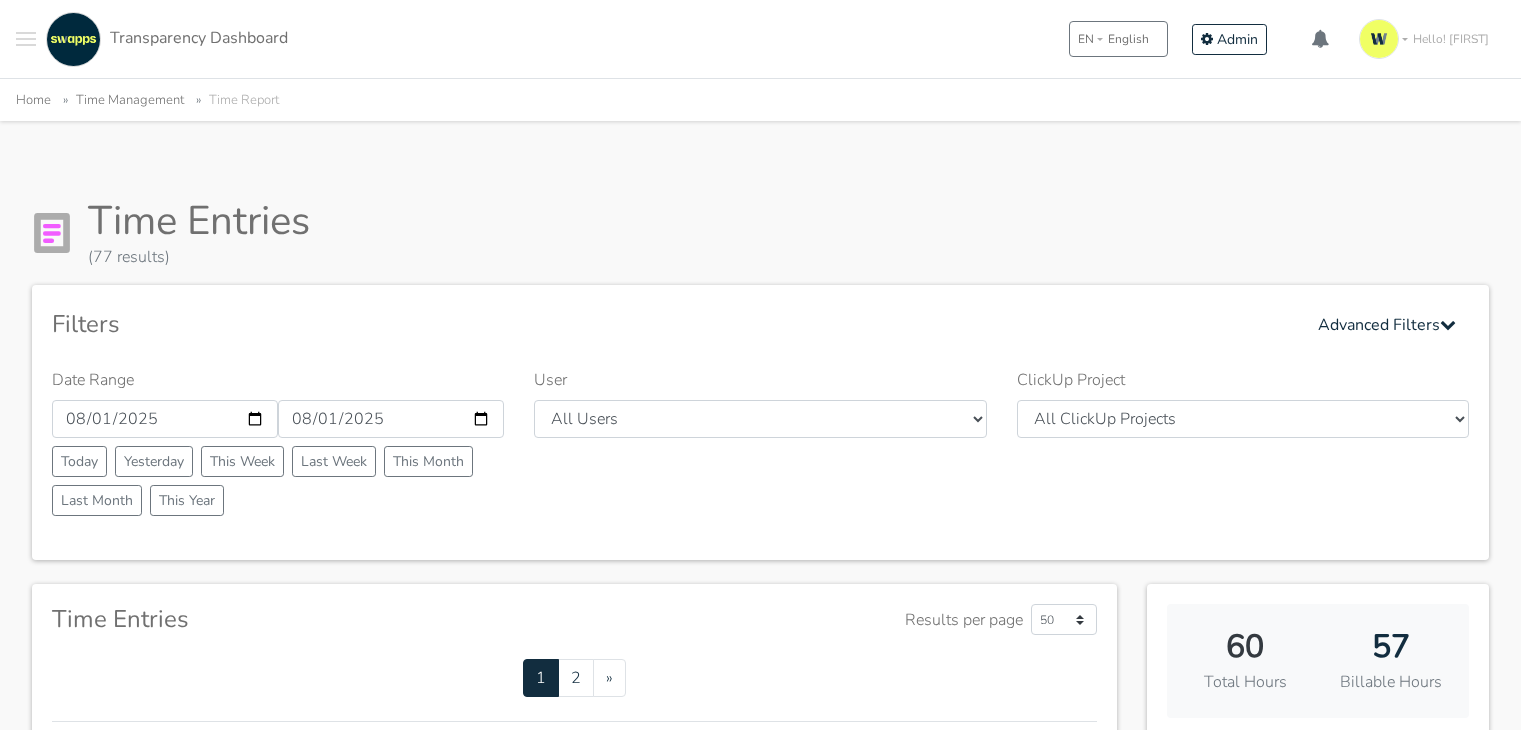 scroll, scrollTop: 0, scrollLeft: 0, axis: both 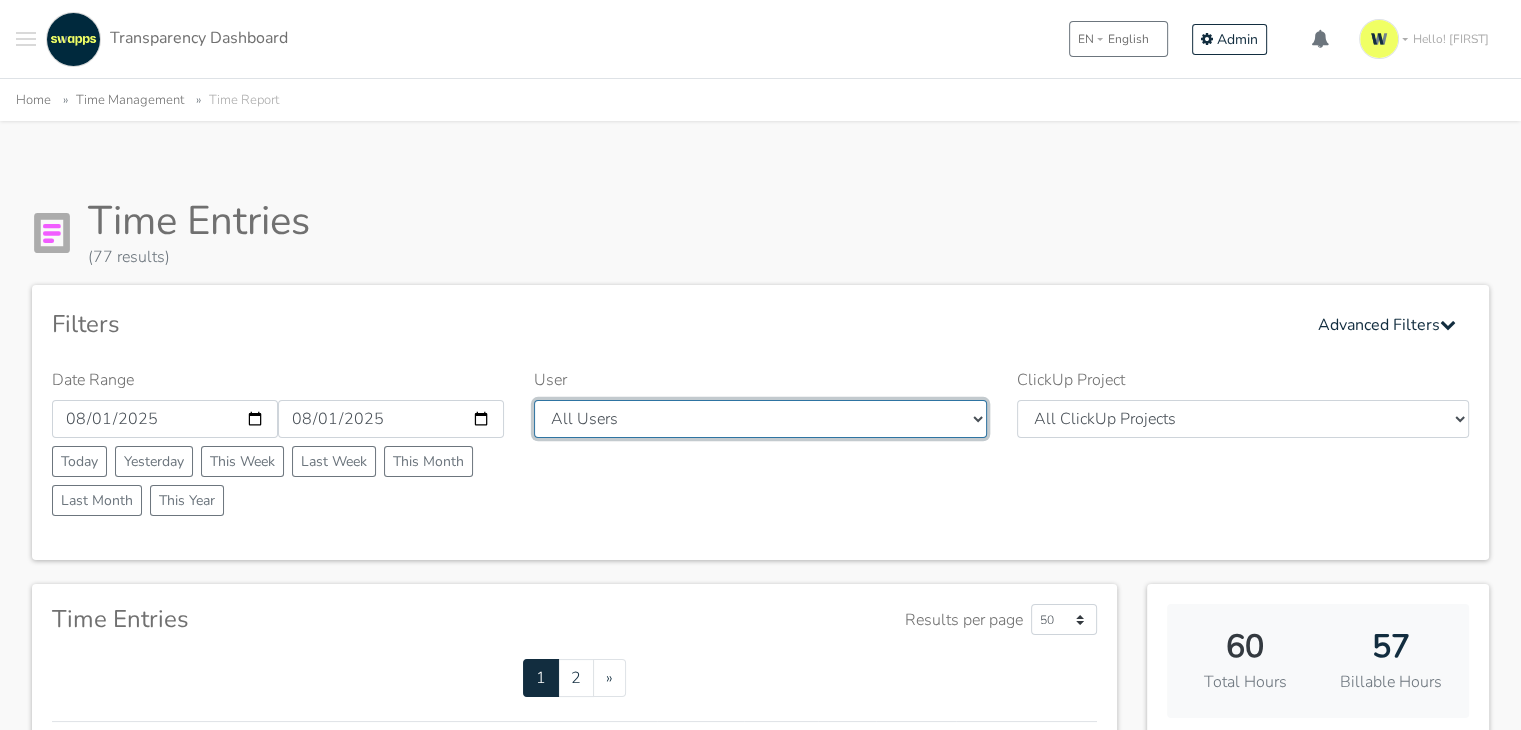 click on "All Users
Andres
Cristian
Mateo
Ruth
Hector
Angie
Iván
José
Erika
Diego
Swapps Tech" at bounding box center (760, 419) 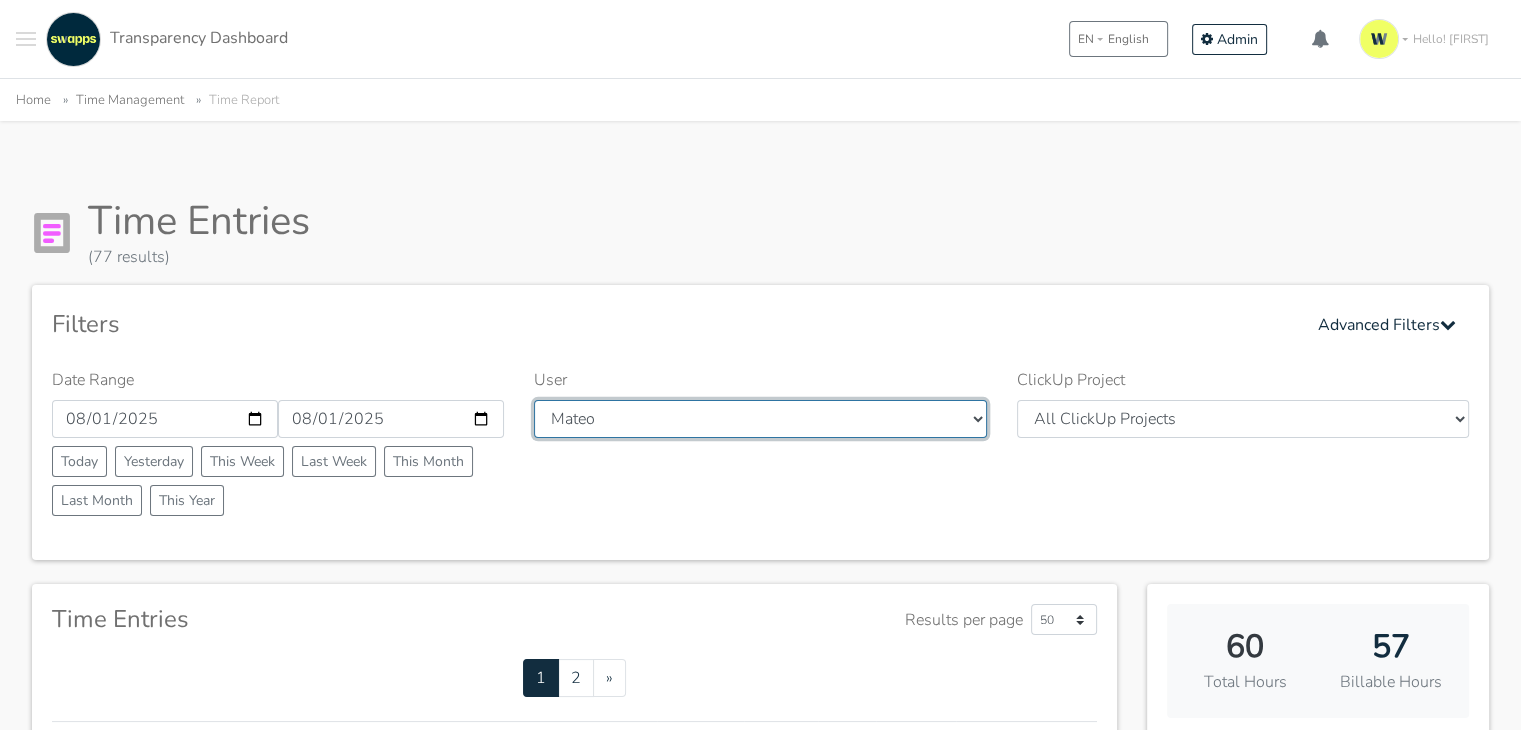 click on "All Users
Andres
Cristian
Mateo
Ruth
Hector
Angie
Iván
José
Erika
Diego
Swapps Tech" at bounding box center [760, 419] 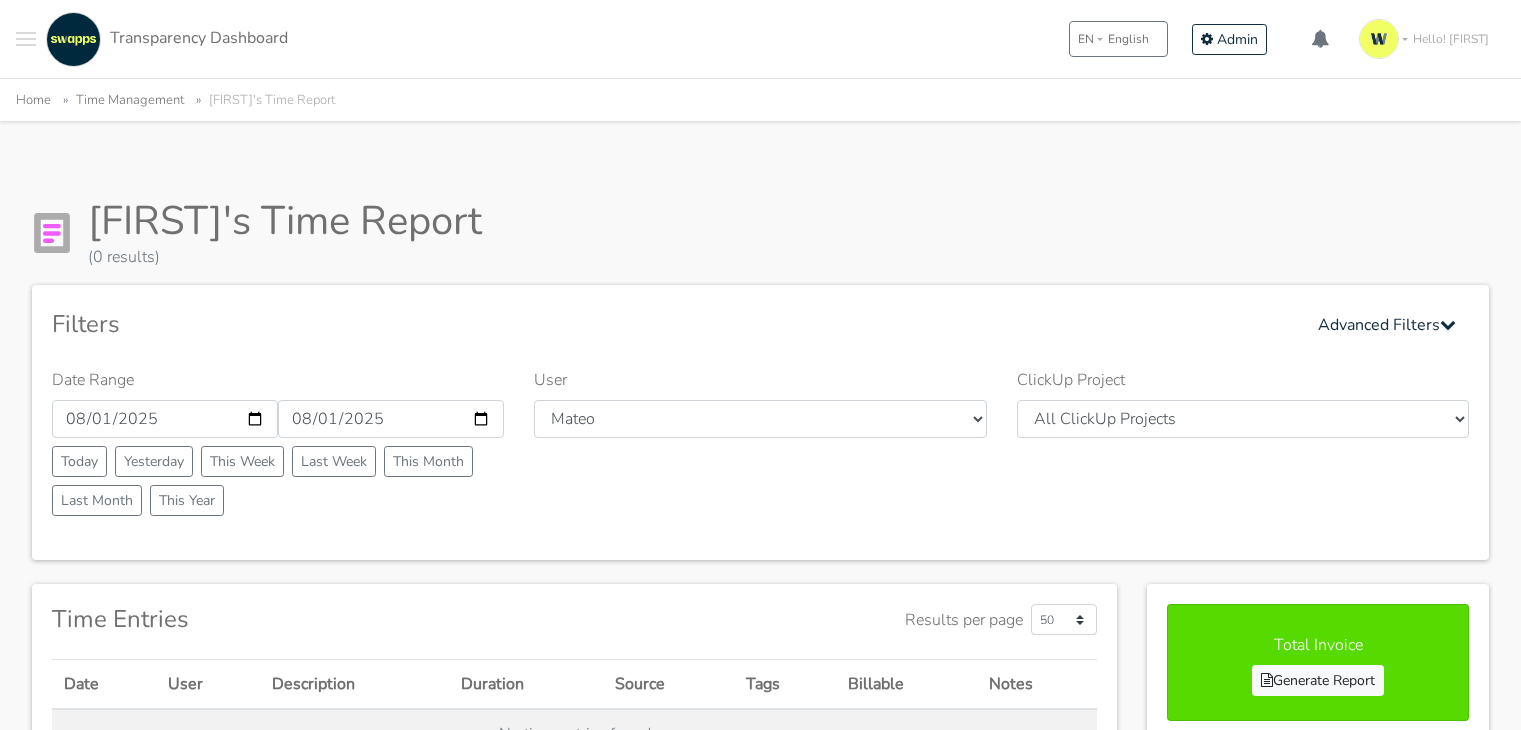 scroll, scrollTop: 0, scrollLeft: 0, axis: both 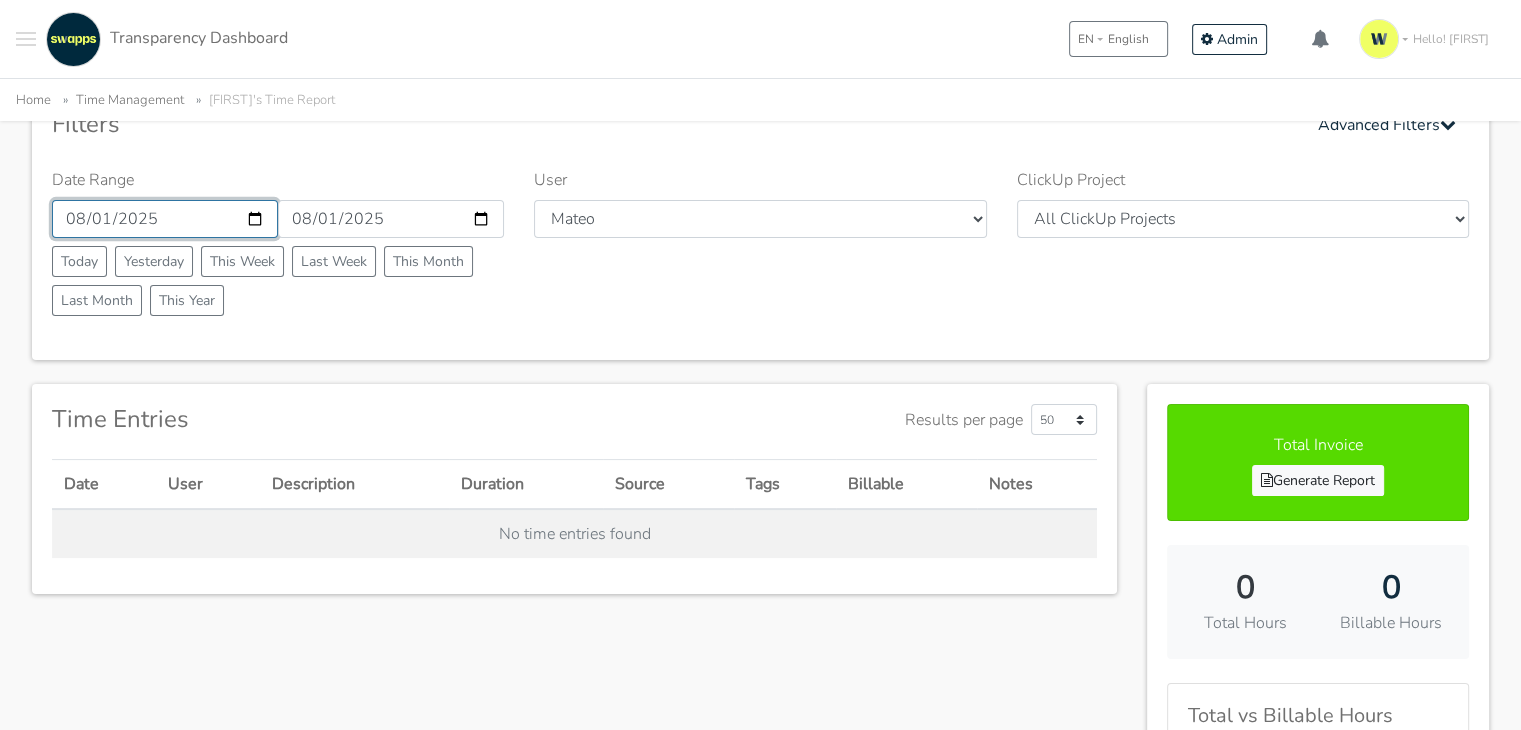 click on "2025-08-01" at bounding box center [165, 219] 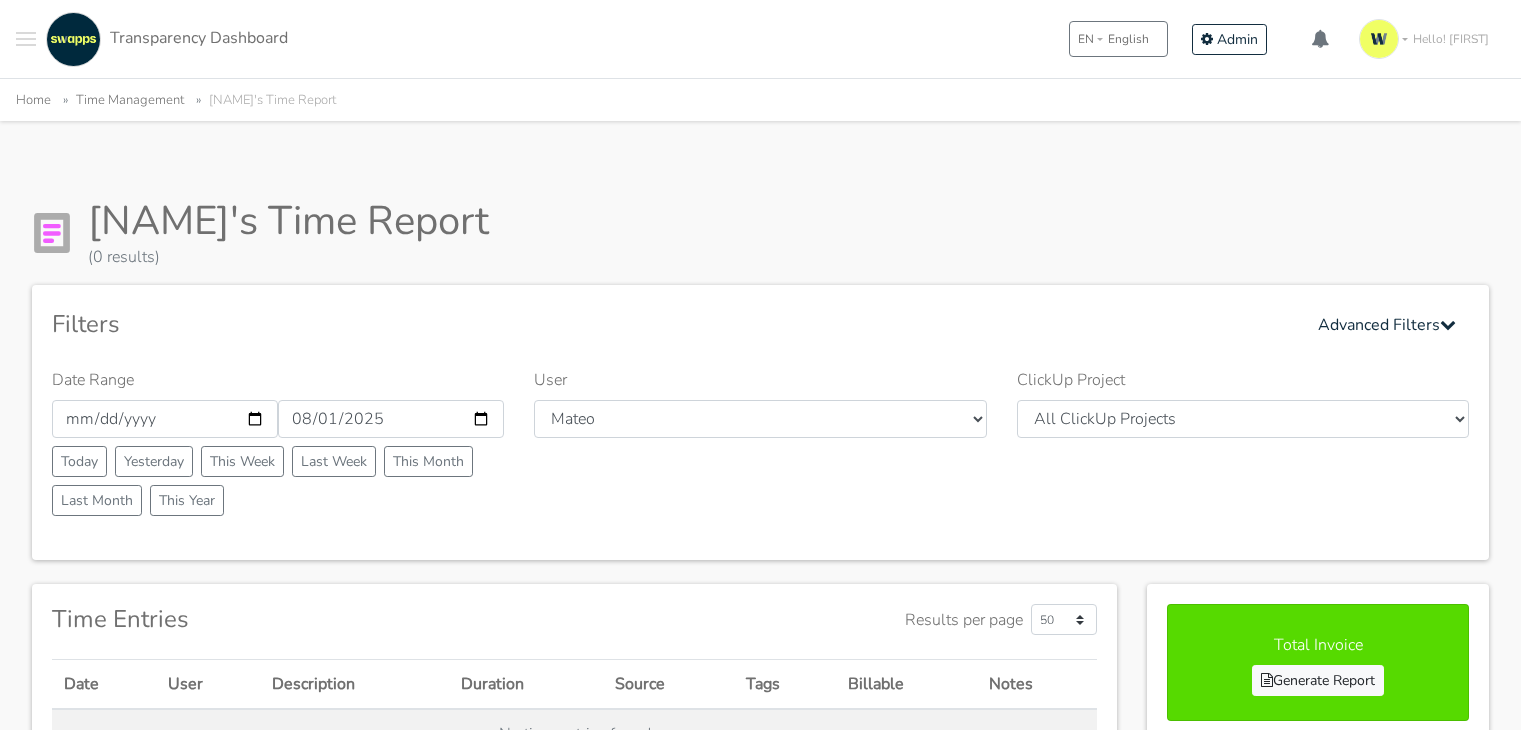 scroll, scrollTop: 0, scrollLeft: 0, axis: both 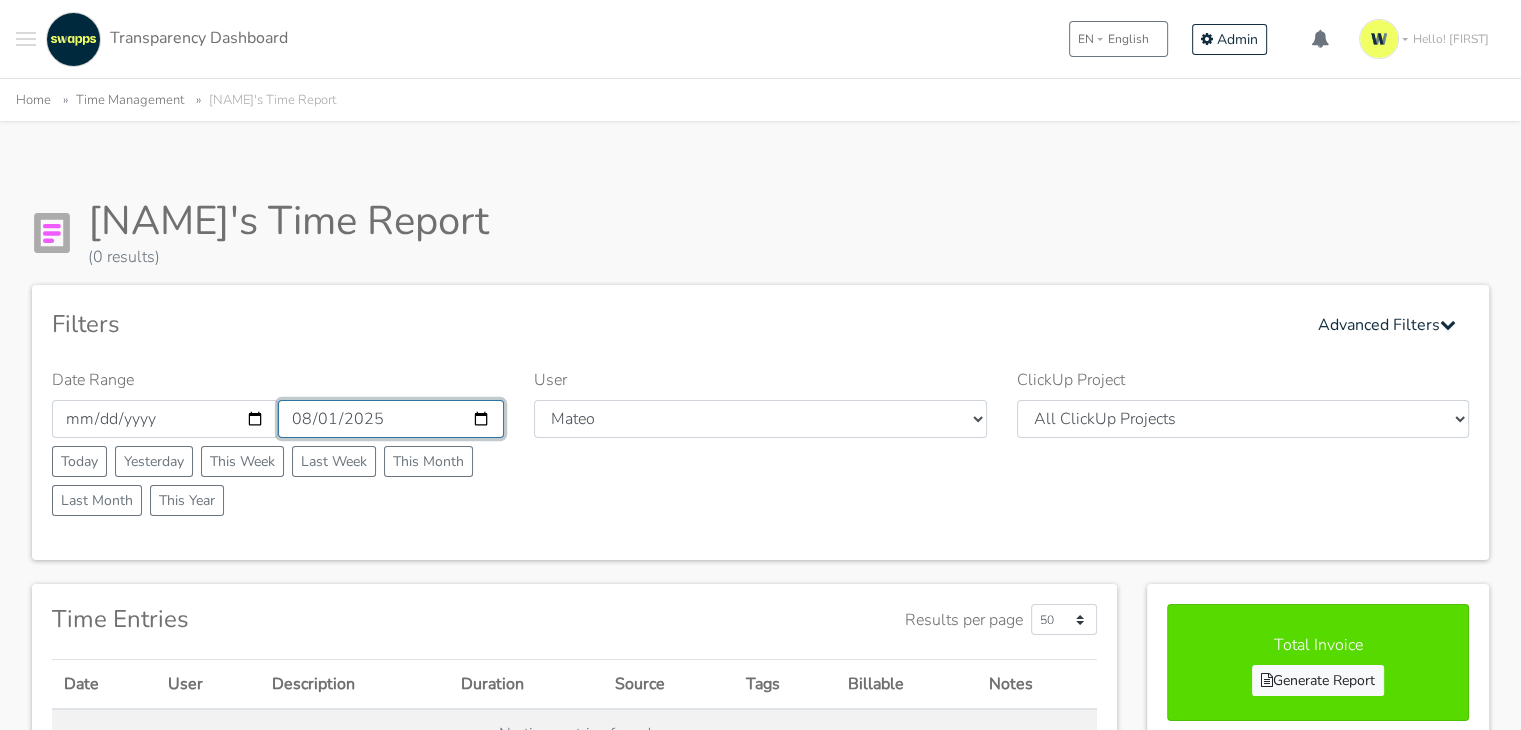 click on "2025-08-01" at bounding box center [391, 419] 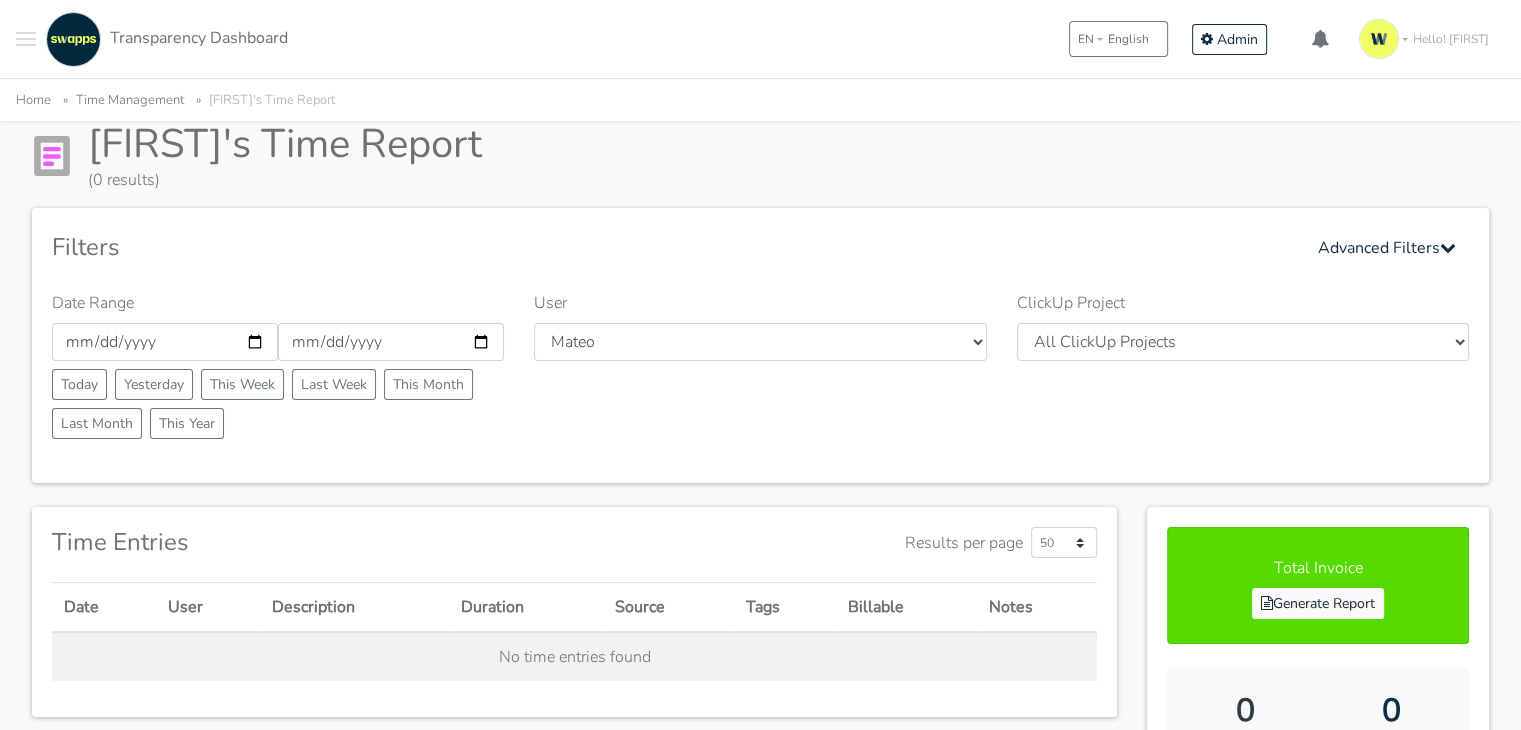 scroll, scrollTop: 0, scrollLeft: 0, axis: both 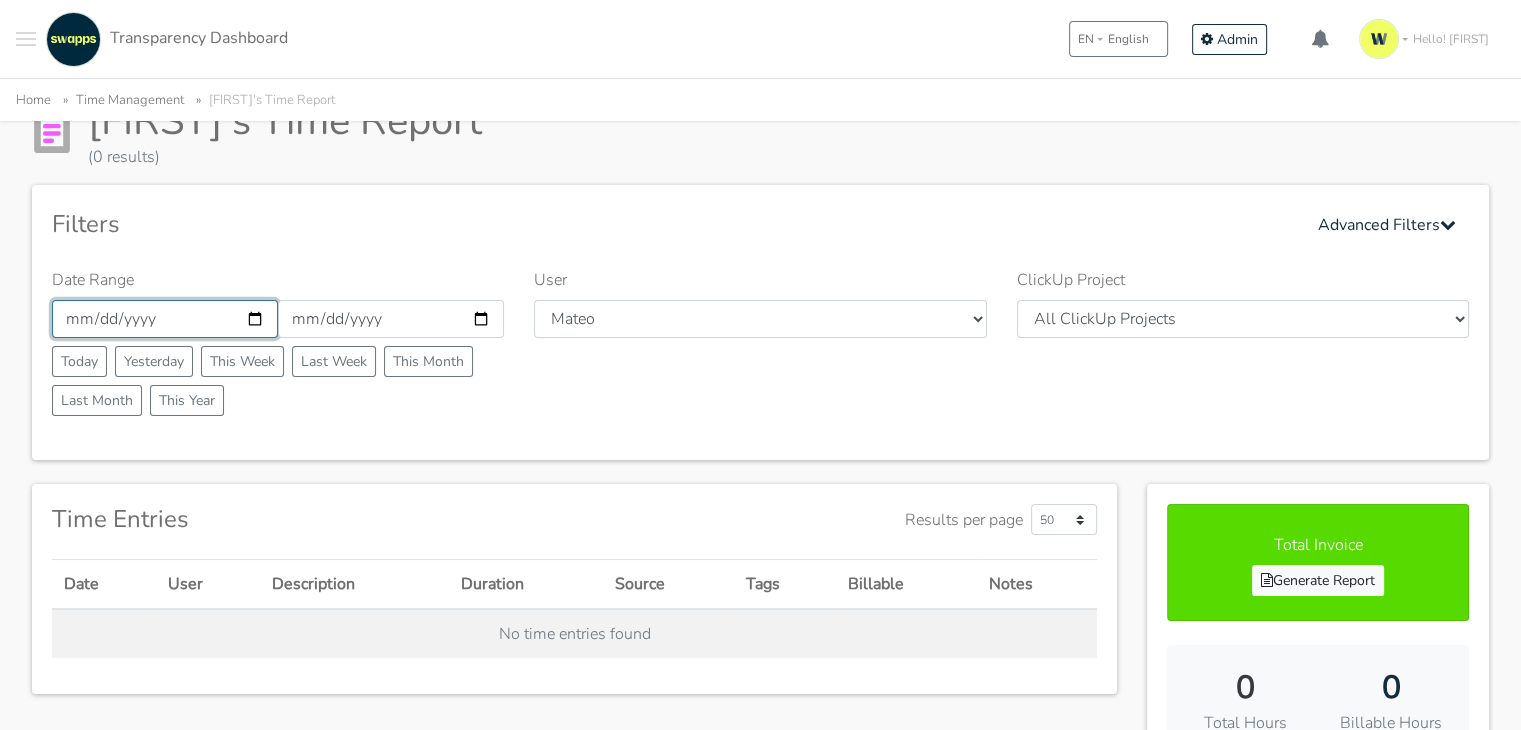 click on "[DATE]" at bounding box center [165, 319] 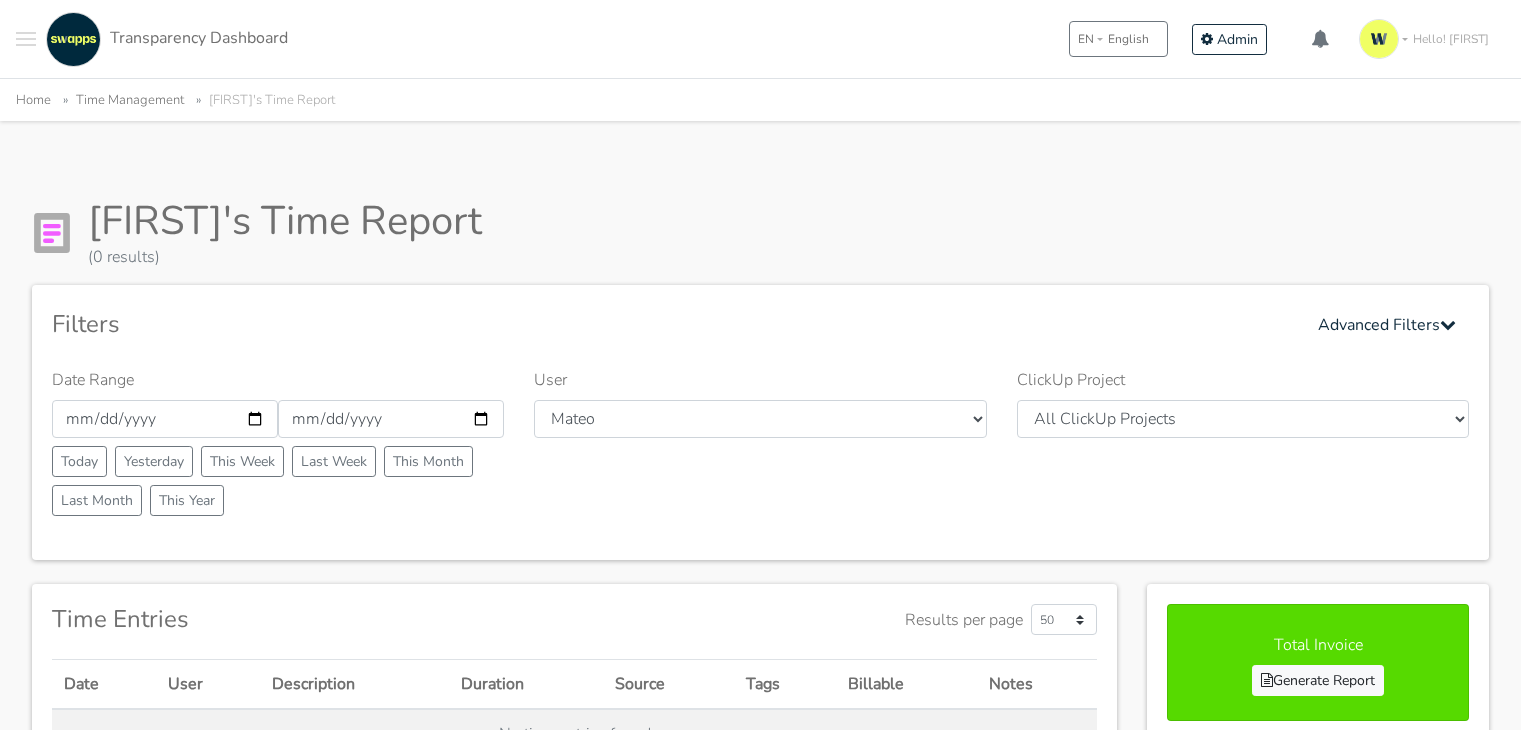 scroll, scrollTop: 0, scrollLeft: 0, axis: both 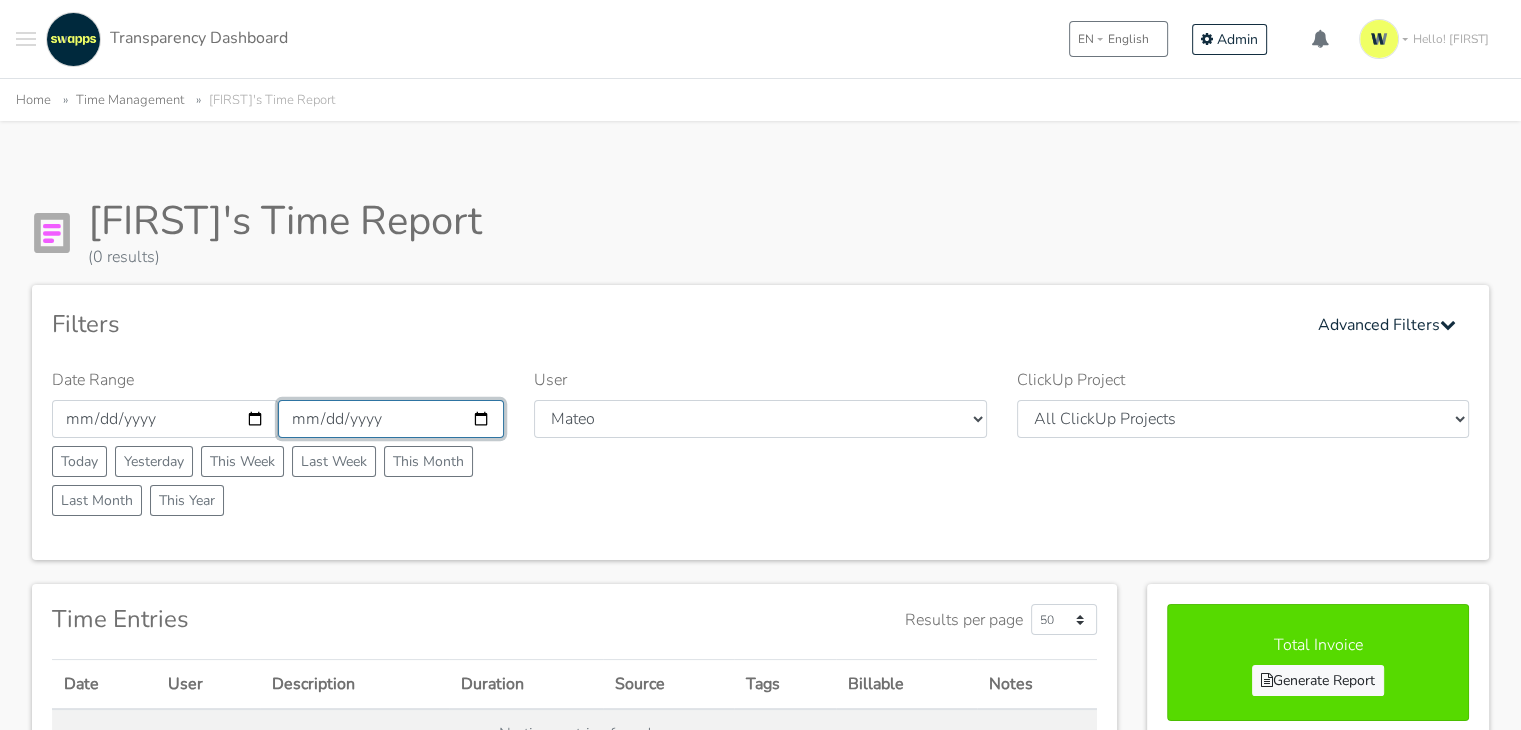 click on "[DATE]" at bounding box center (391, 419) 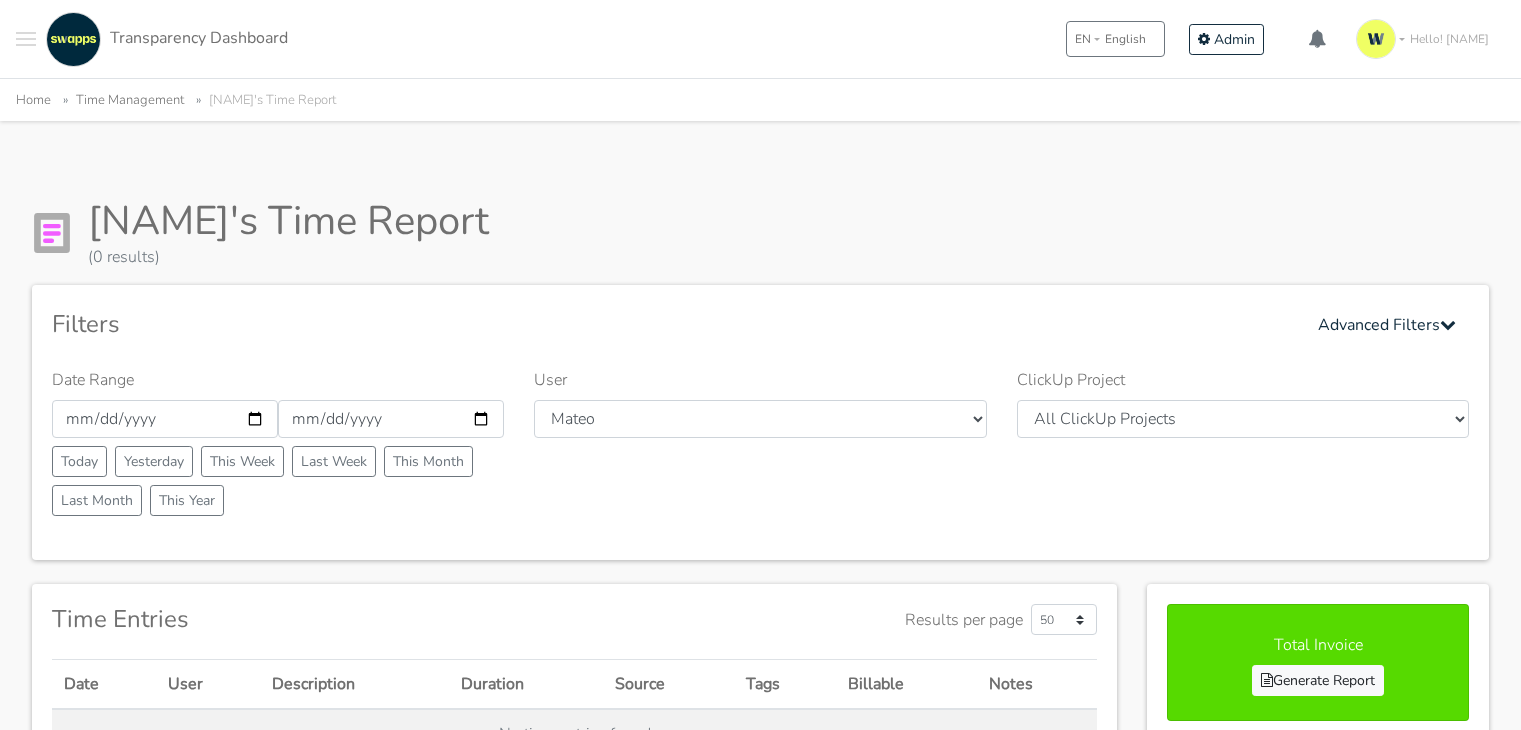 scroll, scrollTop: 400, scrollLeft: 0, axis: vertical 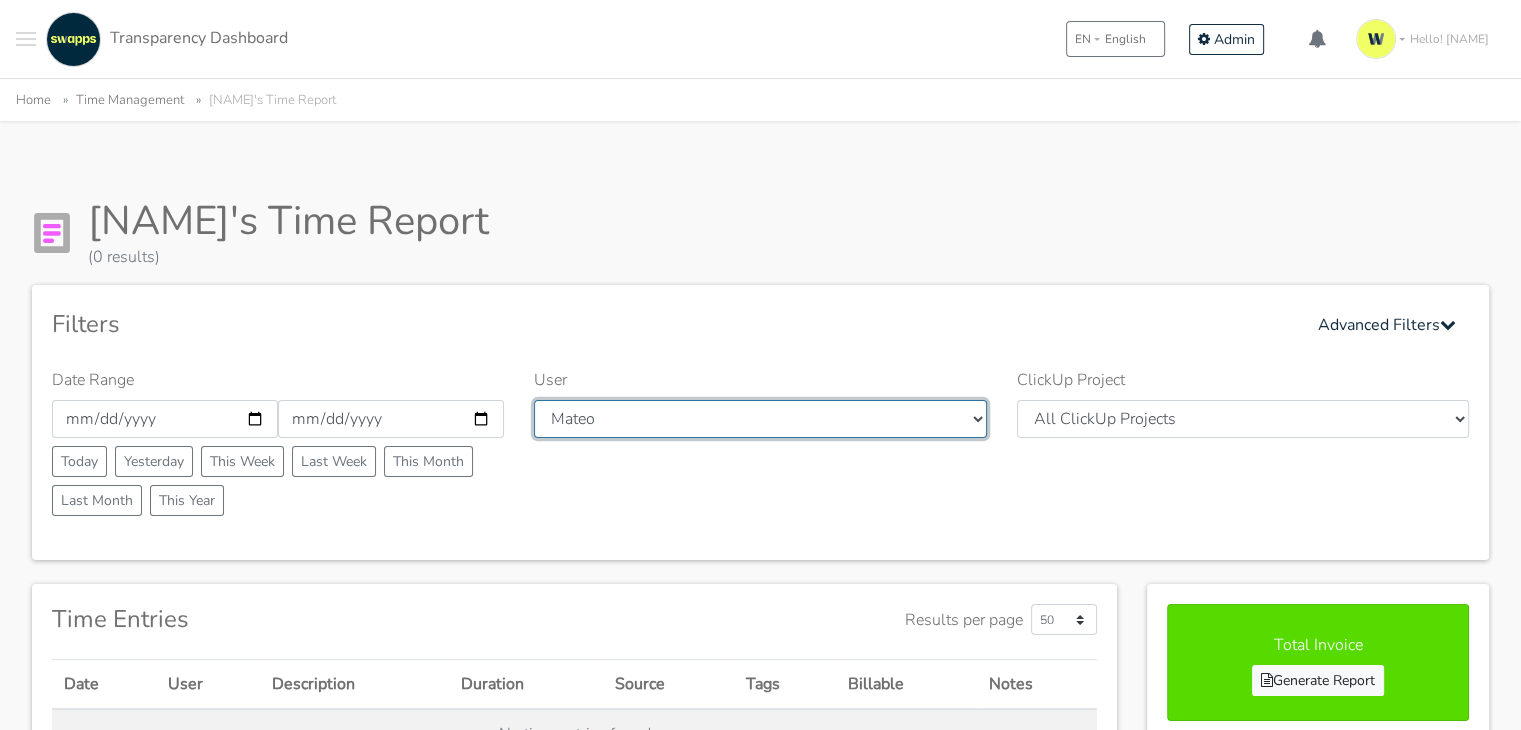 click on "All Users
[NAME]
[NAME]
[NAME]
[NAME]
[NAME]
[NAME]
[NAME]
[NAME]
[NAME]
[NAME]
Swapps Tech" at bounding box center [760, 419] 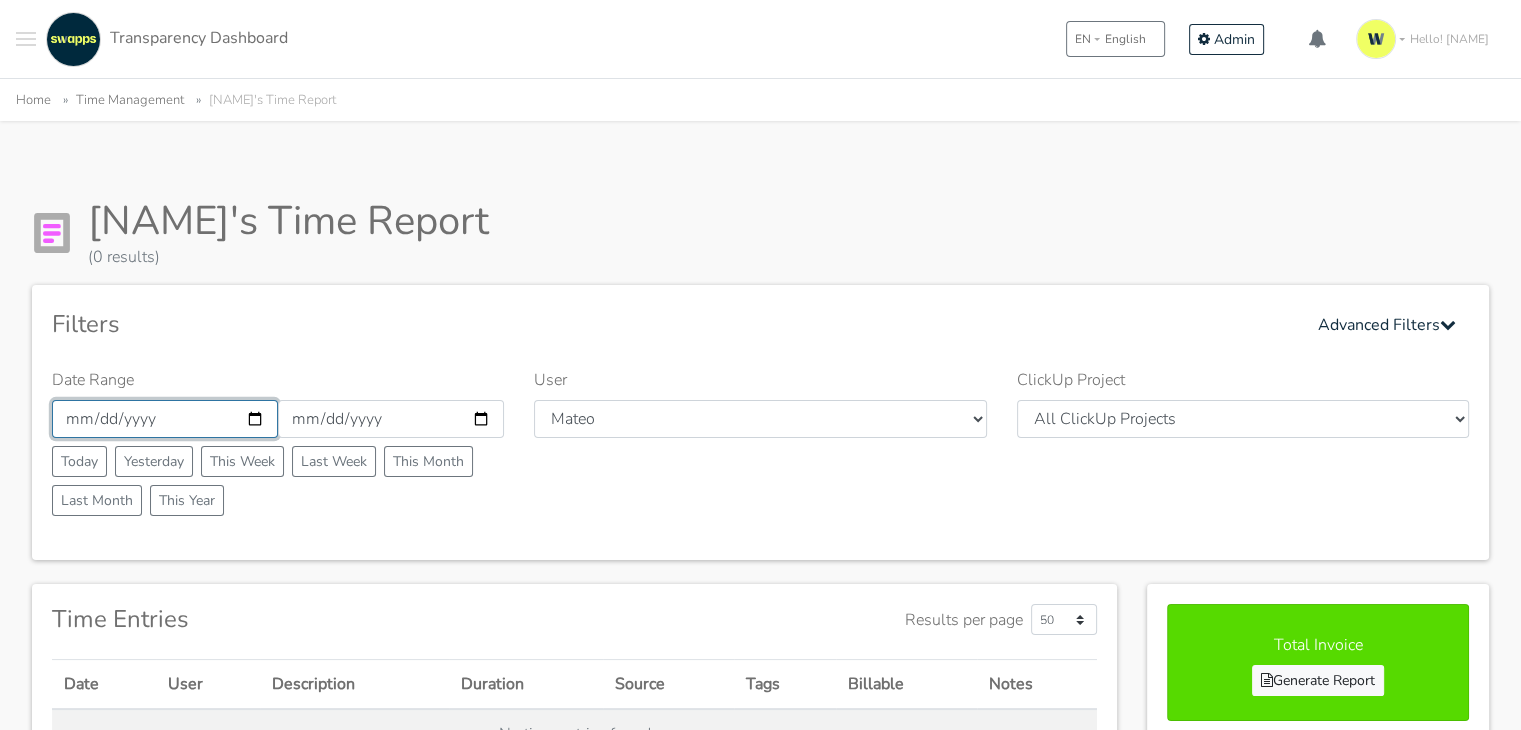click on "2025-08-28" at bounding box center [165, 419] 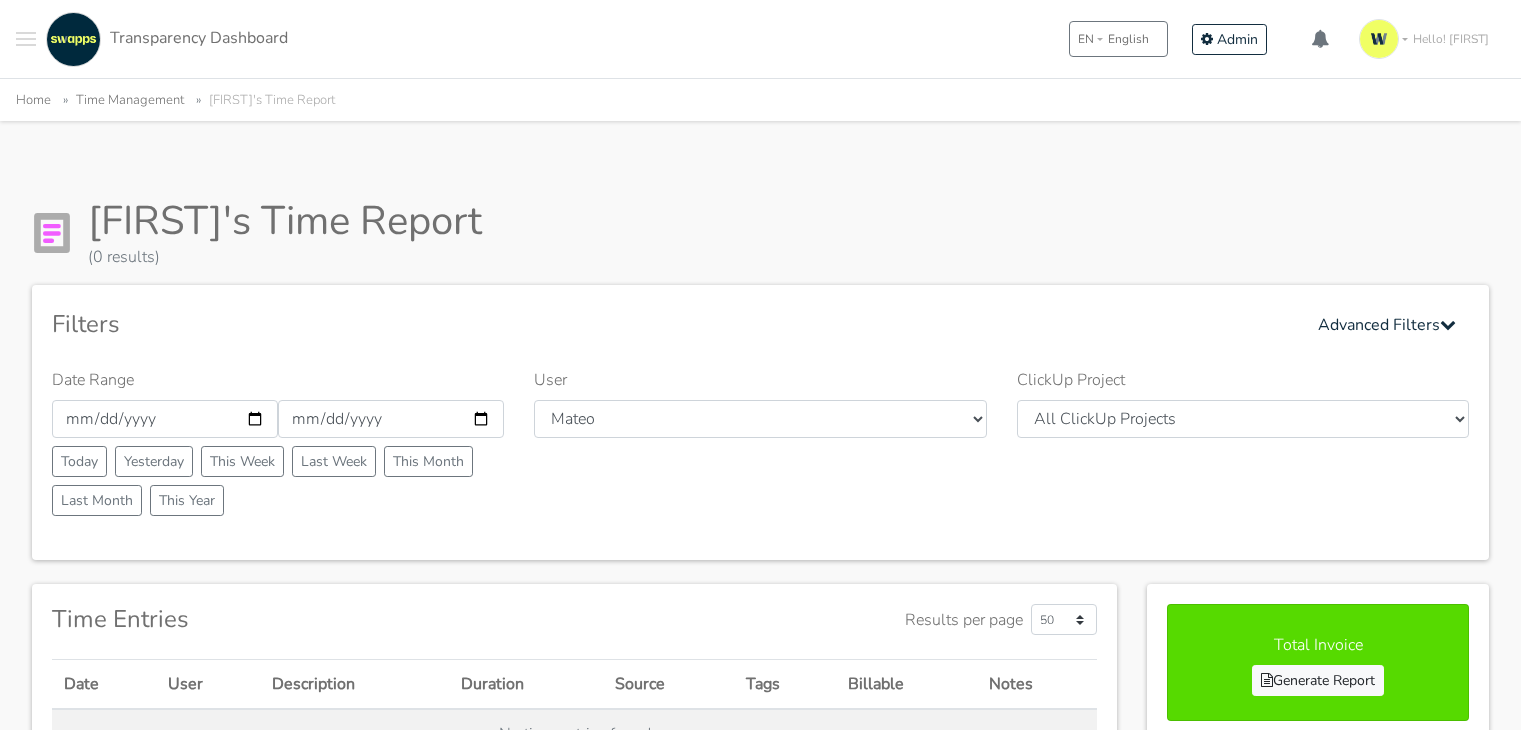 scroll, scrollTop: 0, scrollLeft: 0, axis: both 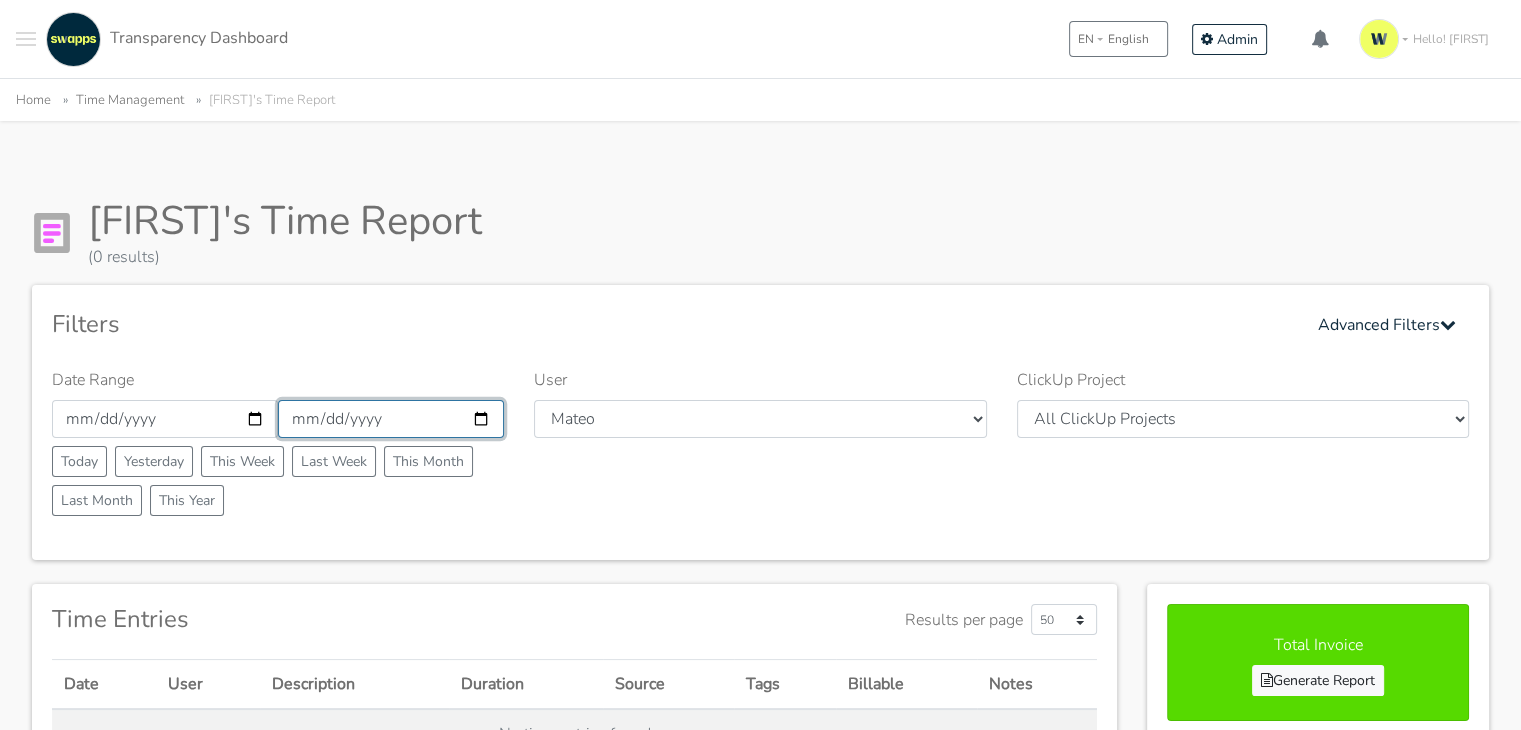 drag, startPoint x: 0, startPoint y: 0, endPoint x: 482, endPoint y: 417, distance: 637.3484 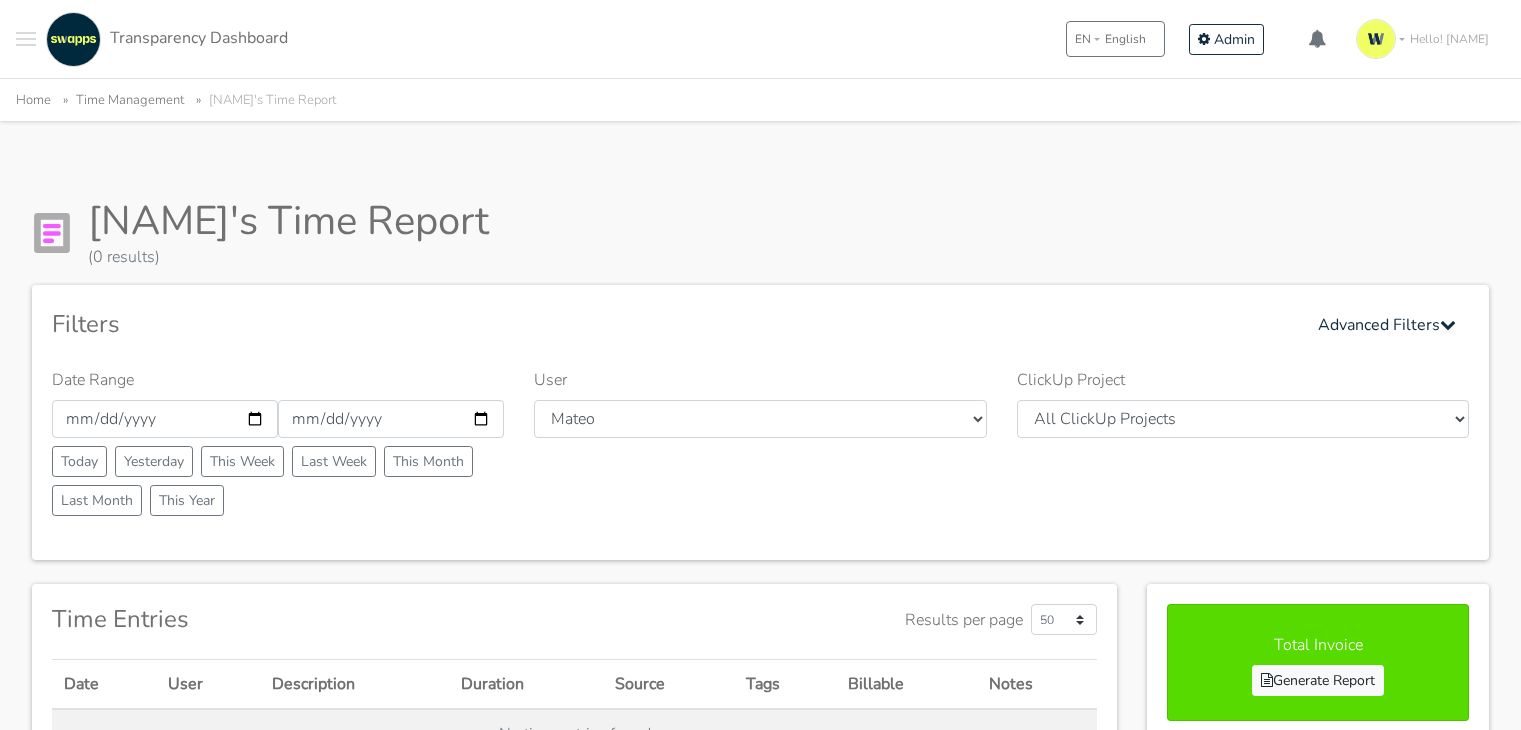 scroll, scrollTop: 0, scrollLeft: 0, axis: both 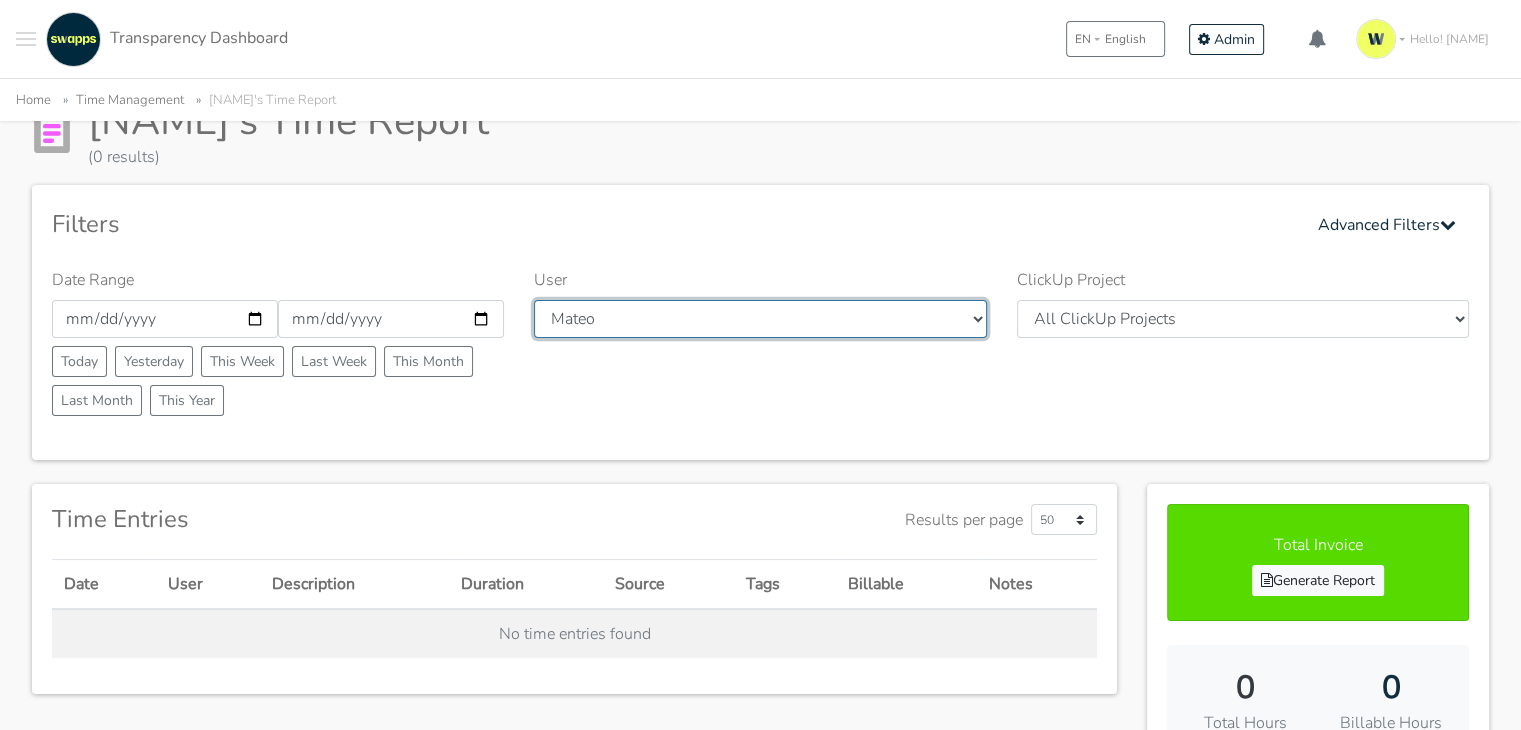 click on "All Users
[NAME]
[NAME]
[NAME]
[NAME]
[NAME]
[NAME]
[NAME]
[NAME]
[NAME]
[NAME]
Swapps Tech" at bounding box center [760, 319] 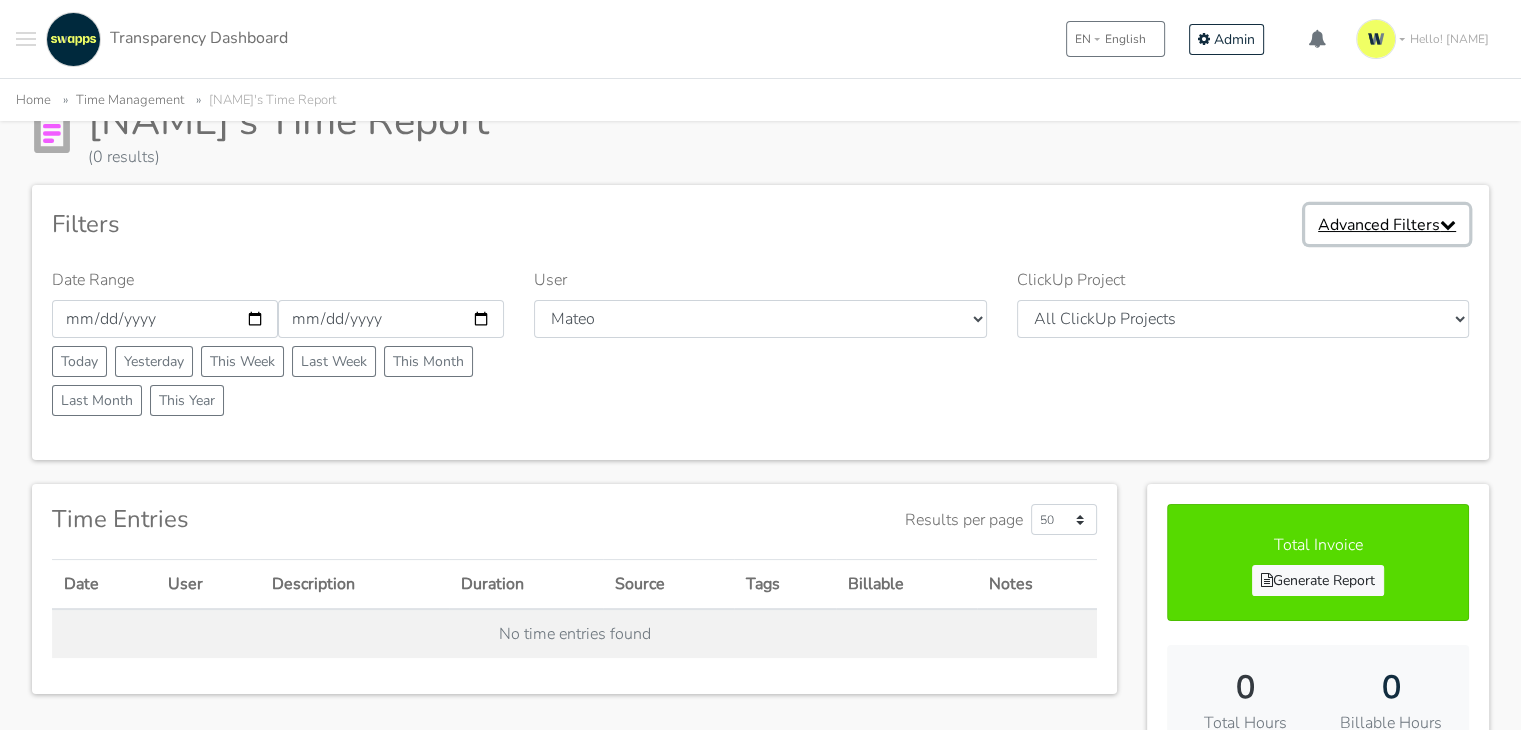 click on "Advanced Filters" at bounding box center [1387, 224] 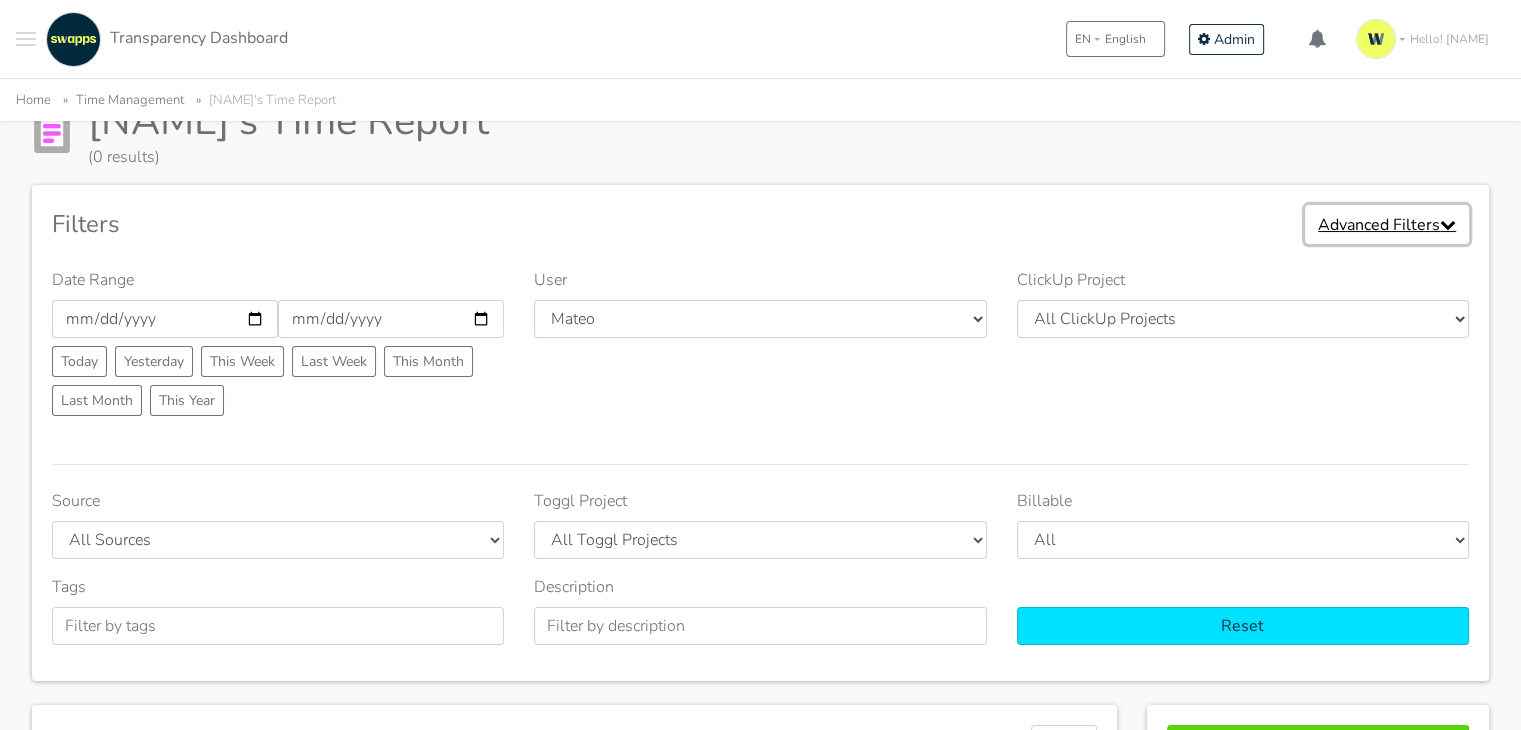 click on "Advanced Filters" at bounding box center [1387, 224] 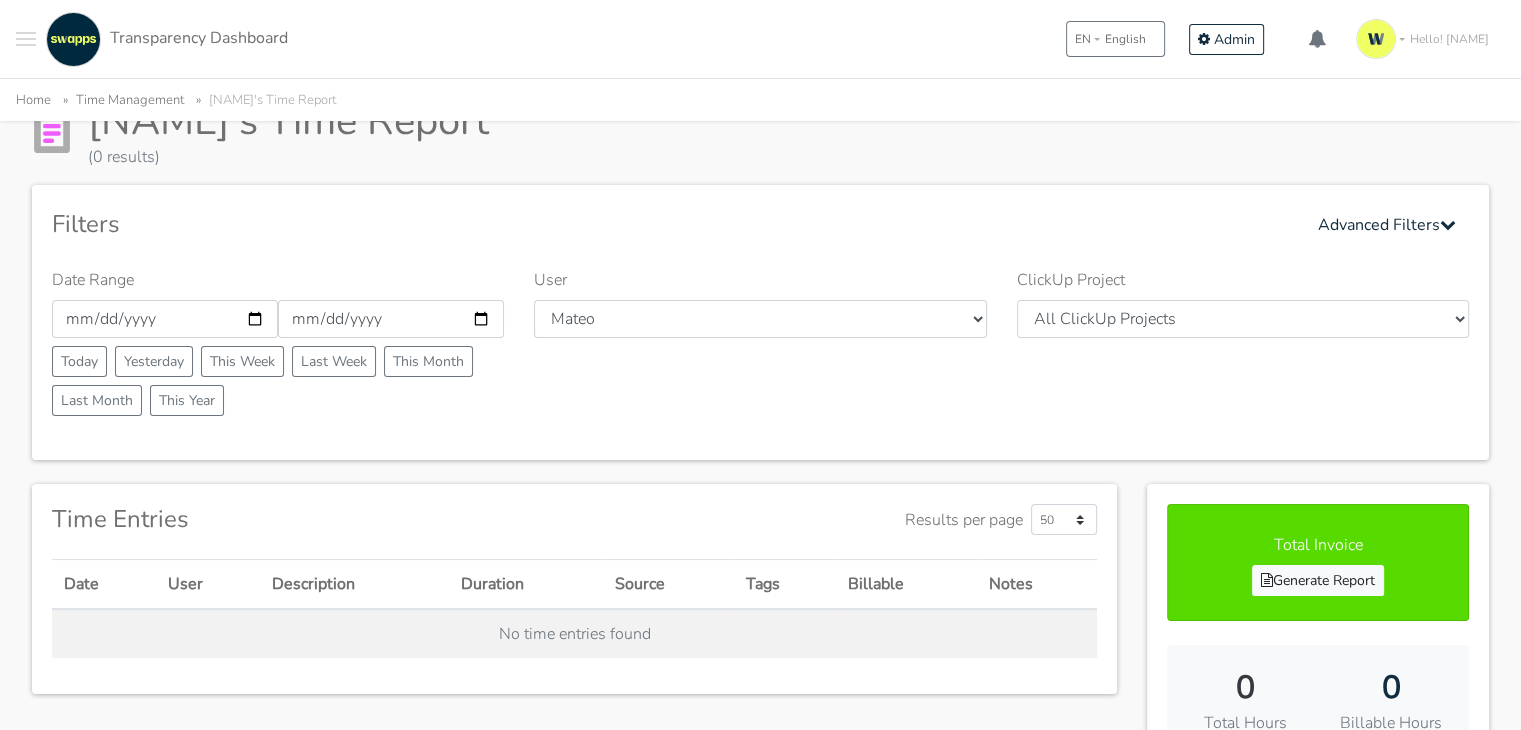 click at bounding box center (26, 39) 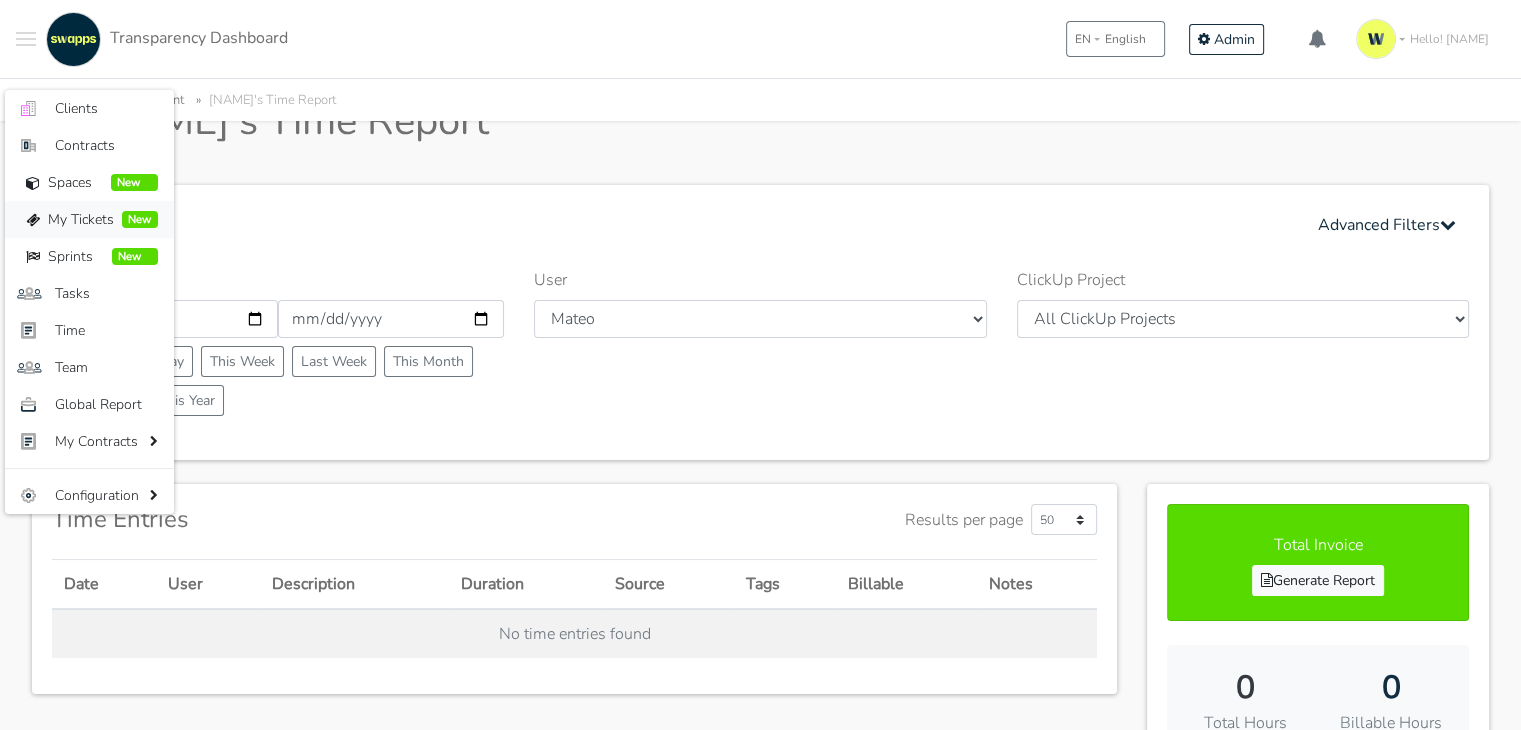 click on "My Tickets
New" at bounding box center [89, 219] 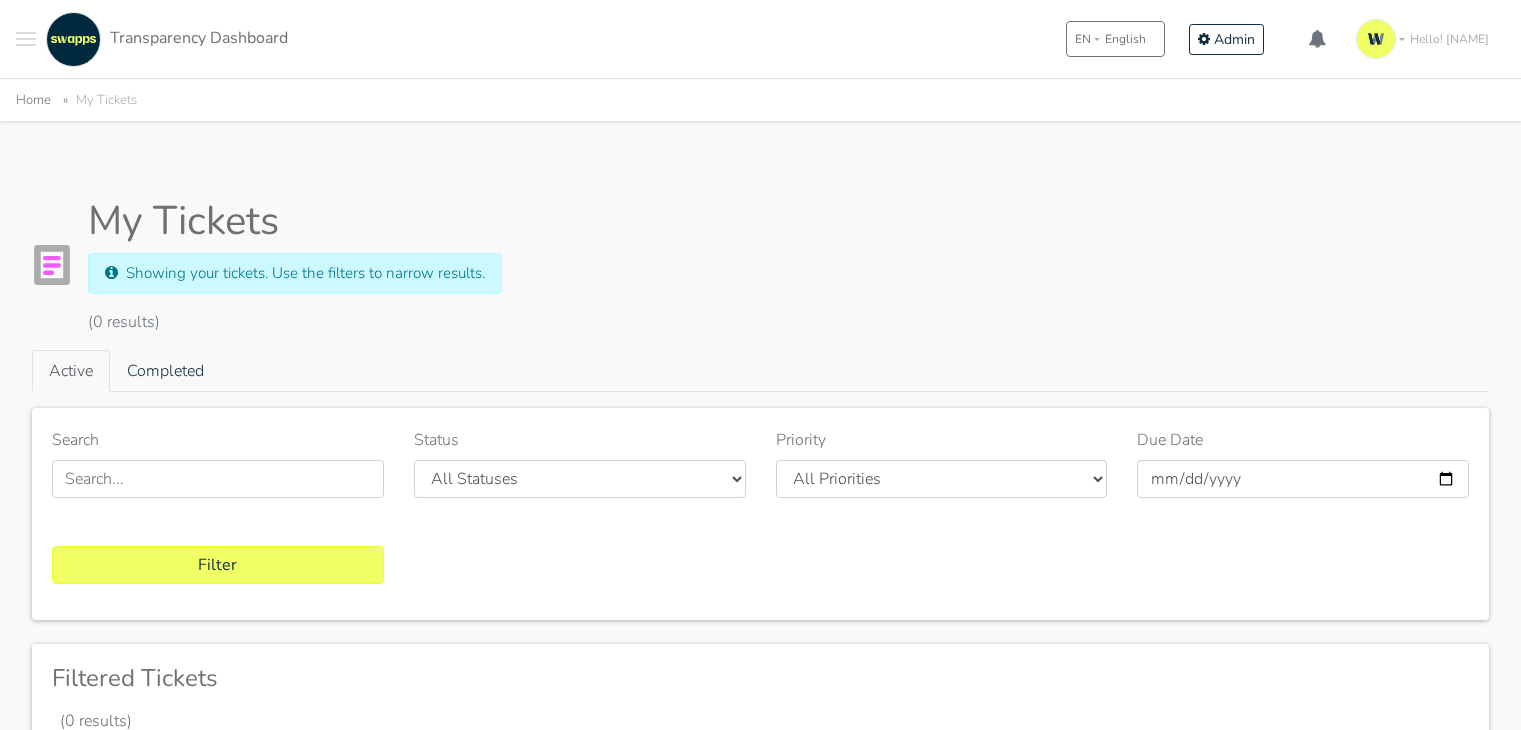 scroll, scrollTop: 0, scrollLeft: 0, axis: both 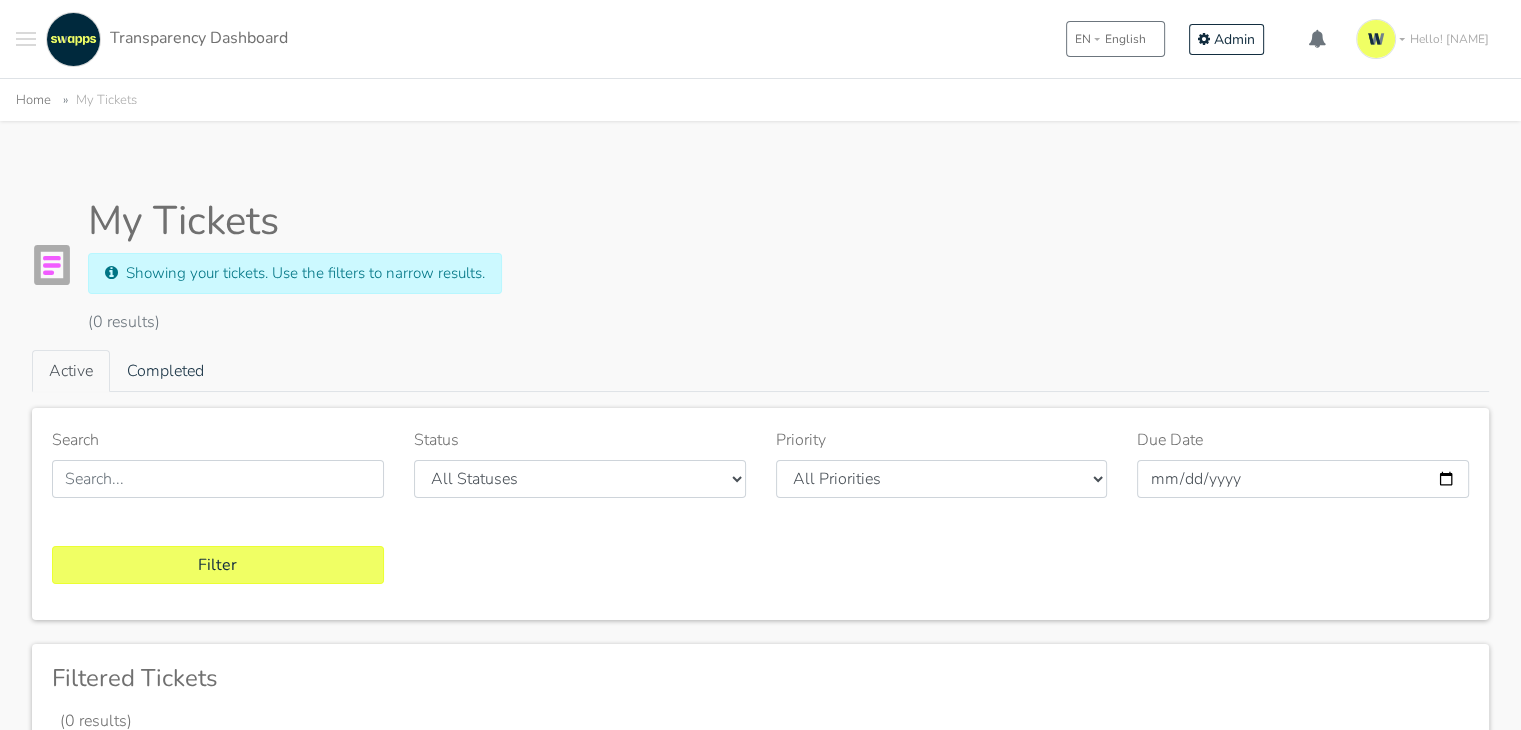click at bounding box center [26, 39] 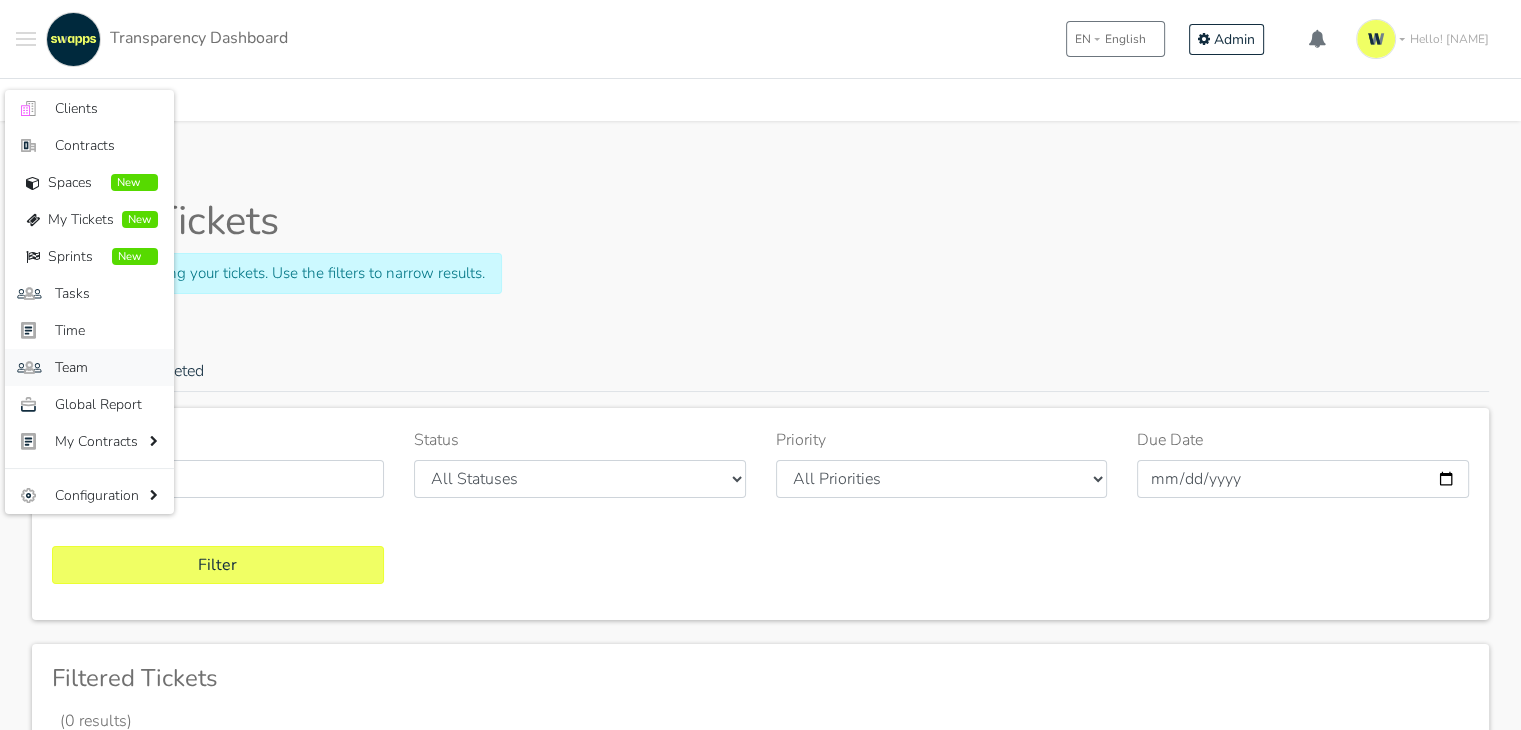 click on "Team" at bounding box center (106, 367) 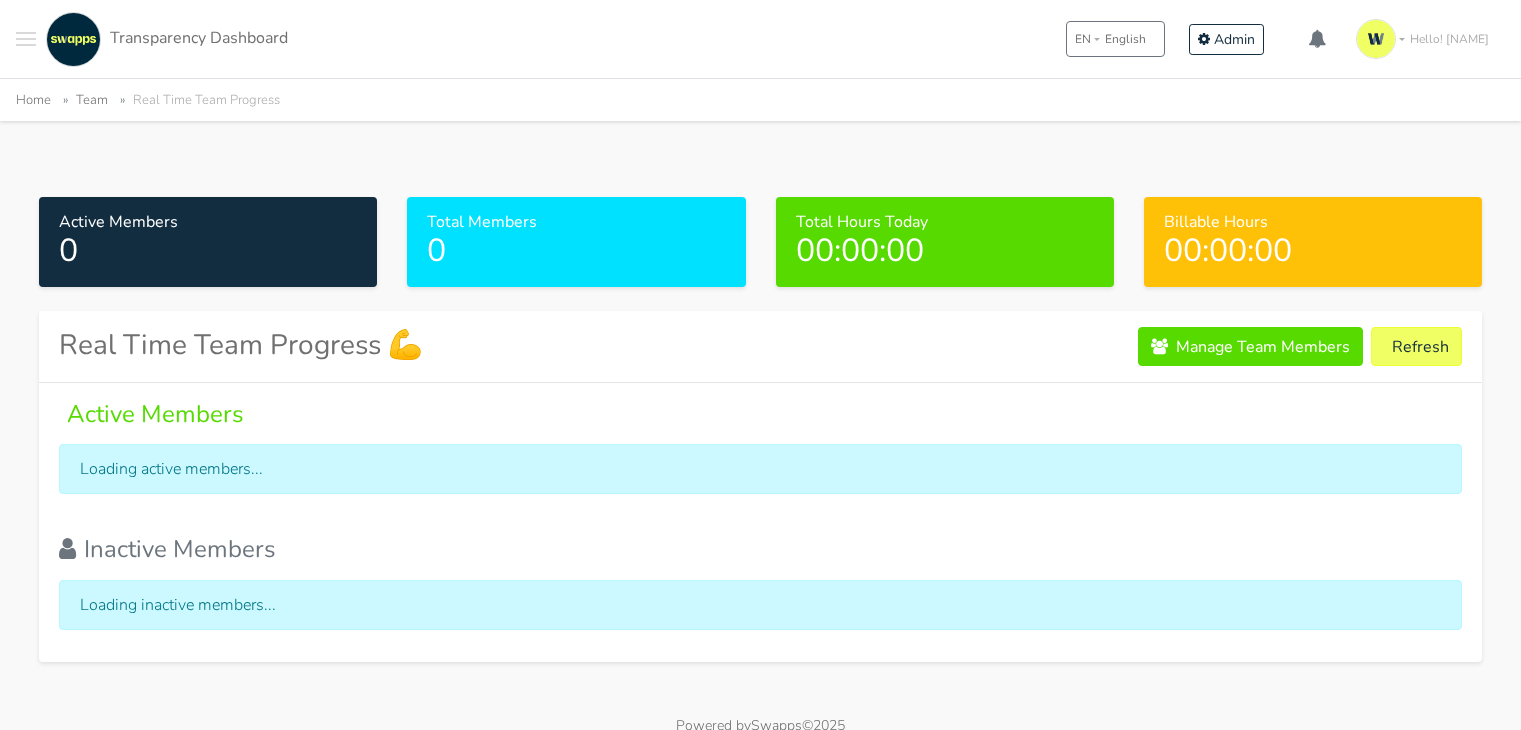 scroll, scrollTop: 0, scrollLeft: 0, axis: both 